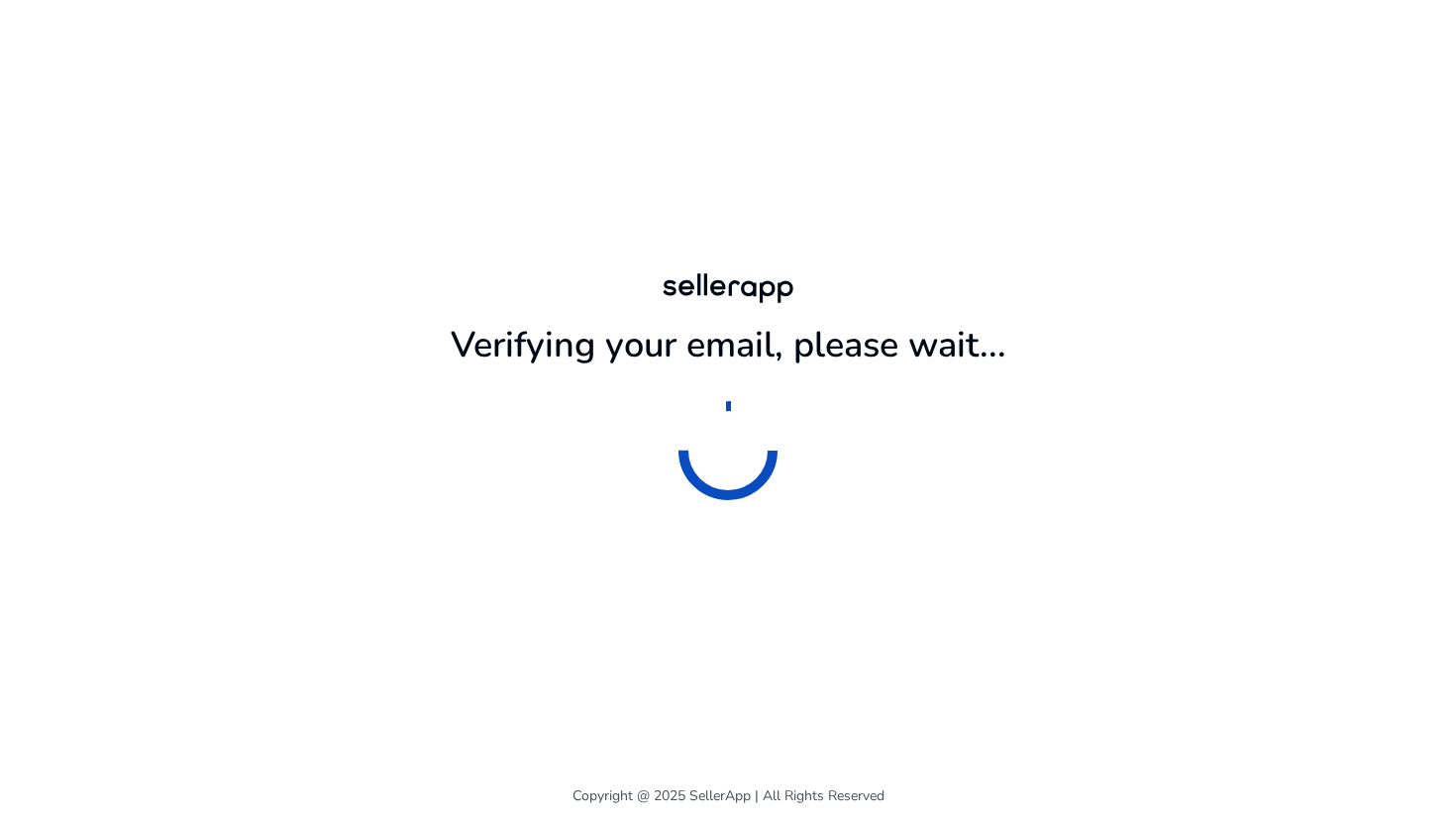 scroll, scrollTop: 0, scrollLeft: 0, axis: both 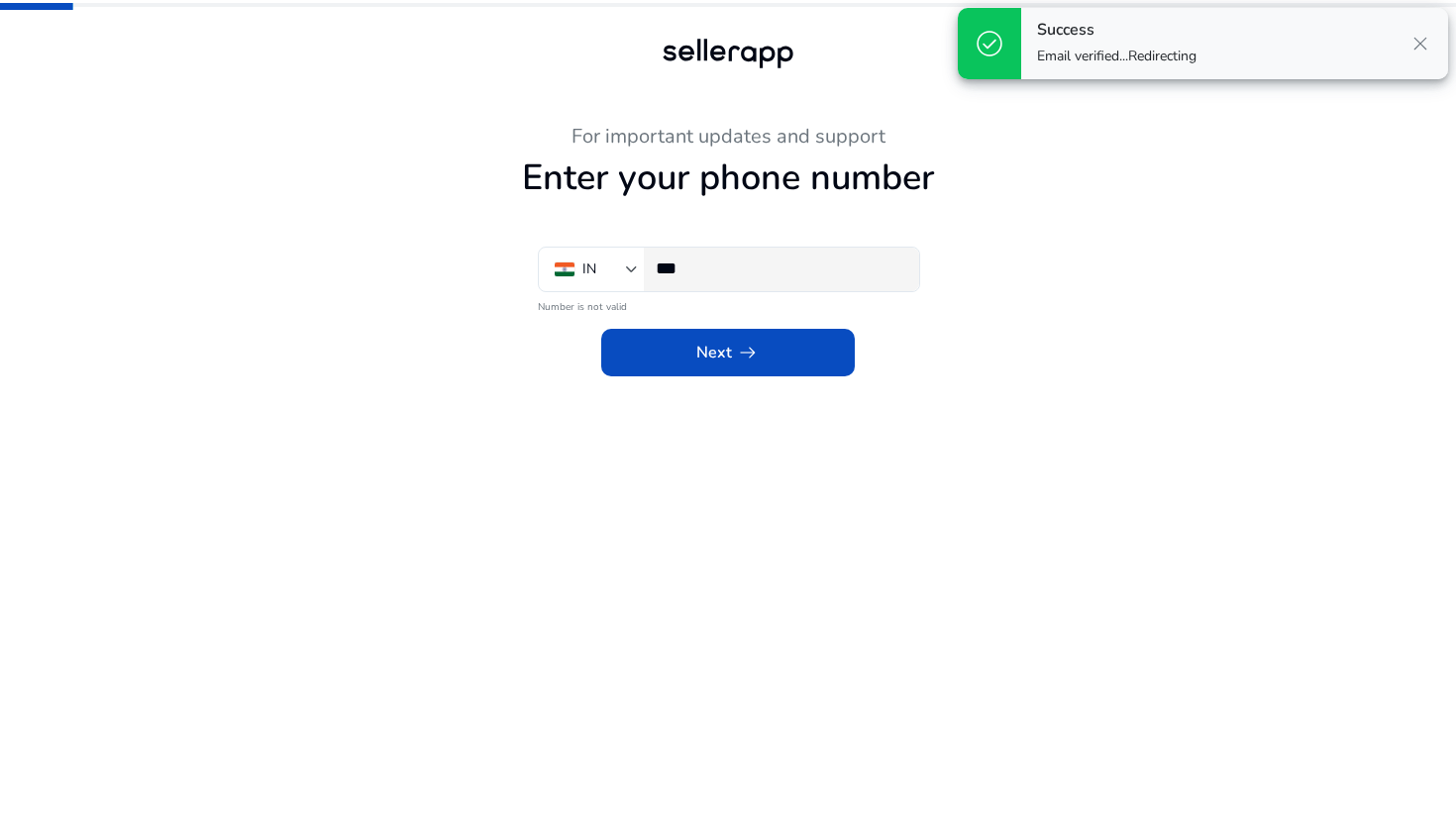 click on "***" at bounding box center [780, 268] 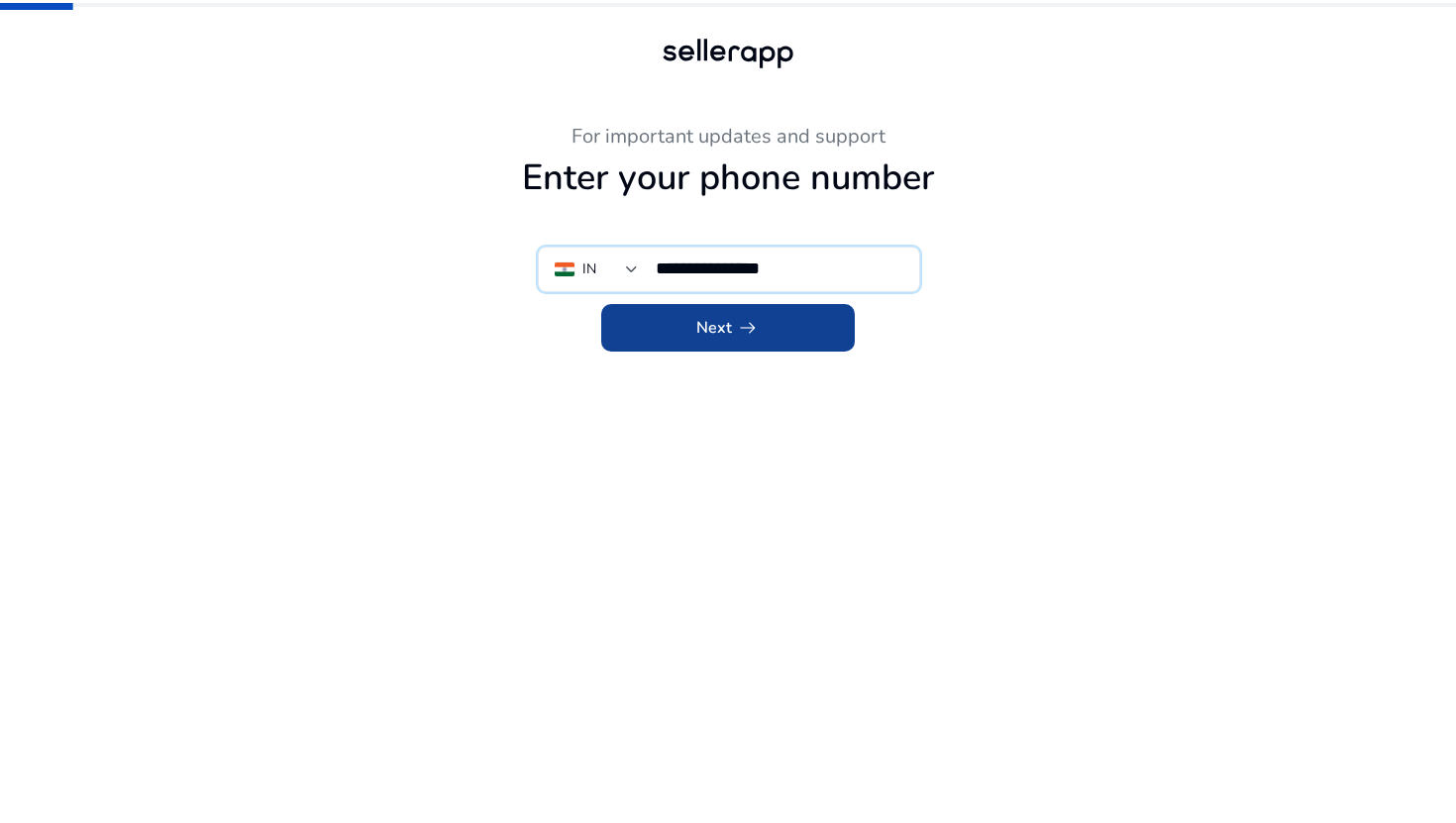 type on "**********" 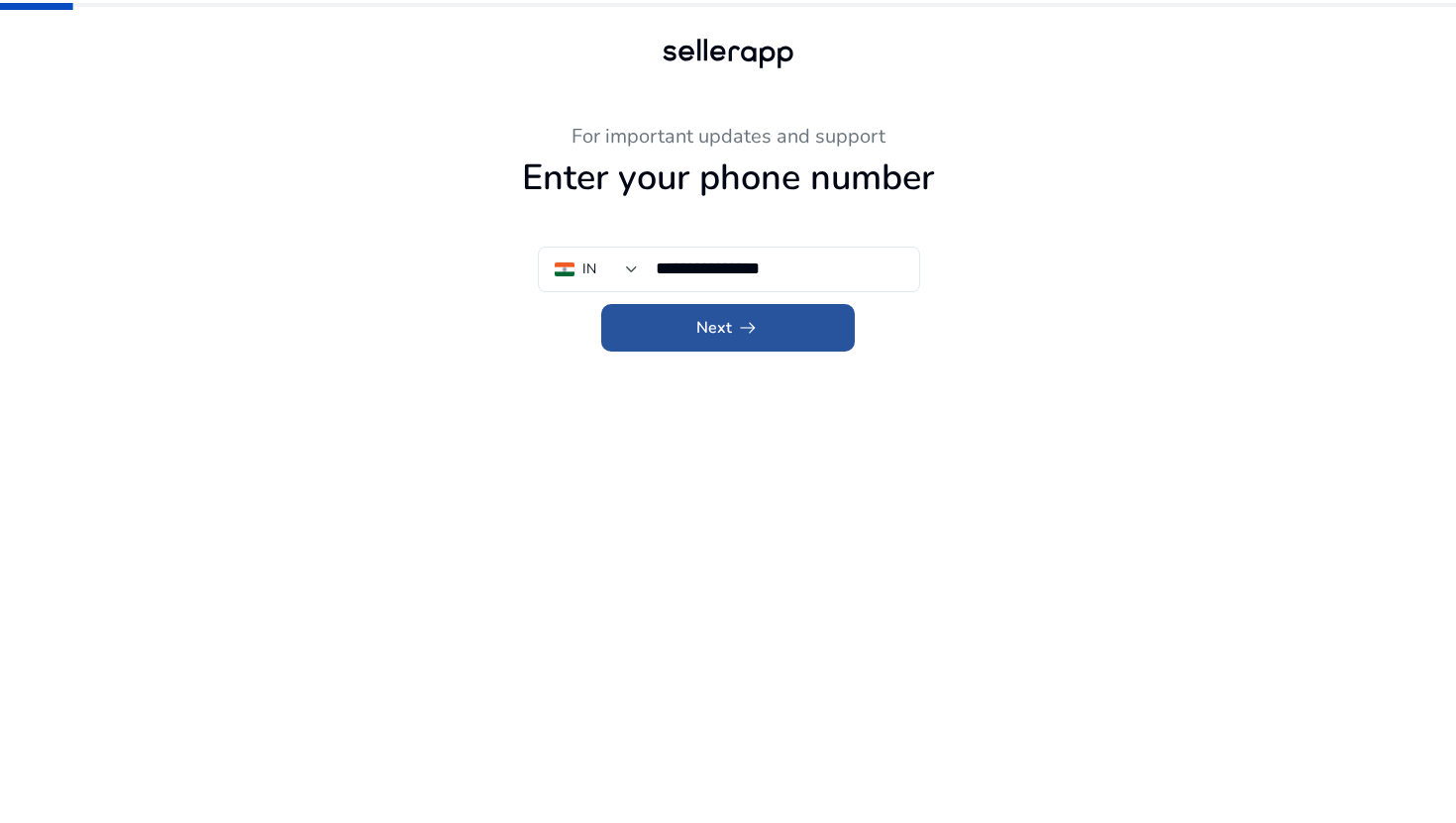 click on "arrow_right_alt" 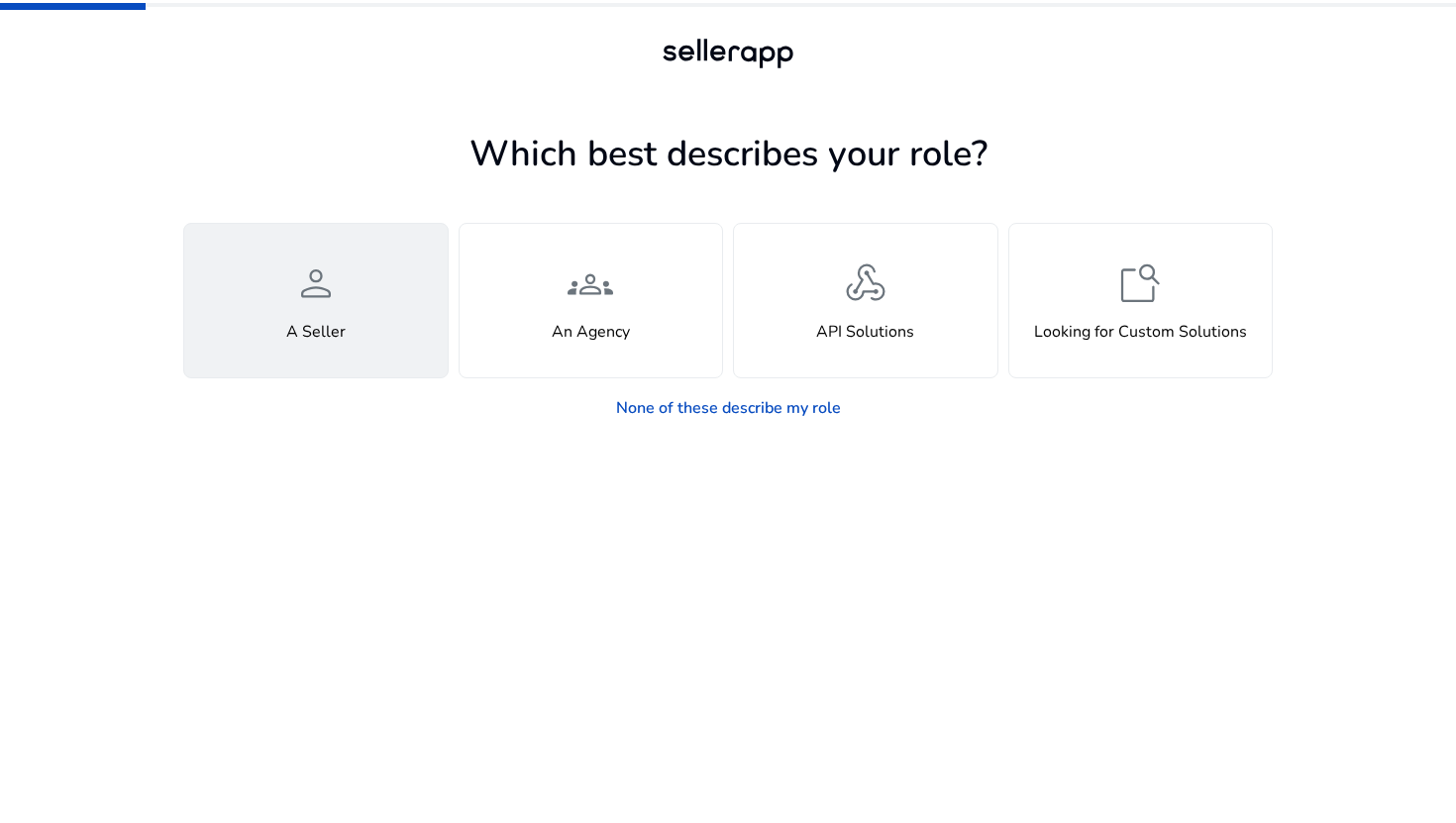 click on "person  A Seller" 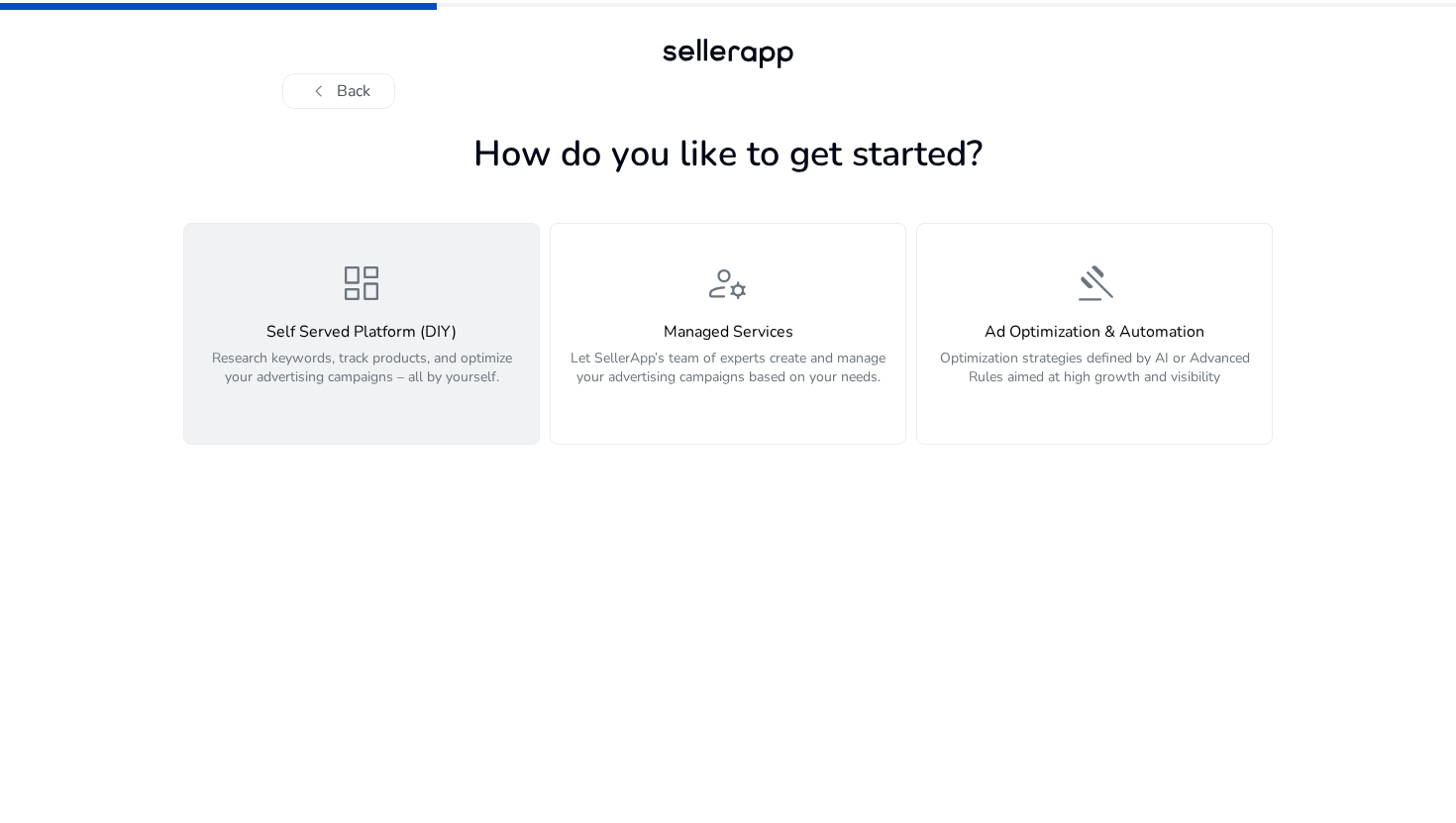 click on "Self Served Platform (DIY)  Research keywords, track products, and optimize your advertising campaigns – all by yourself." 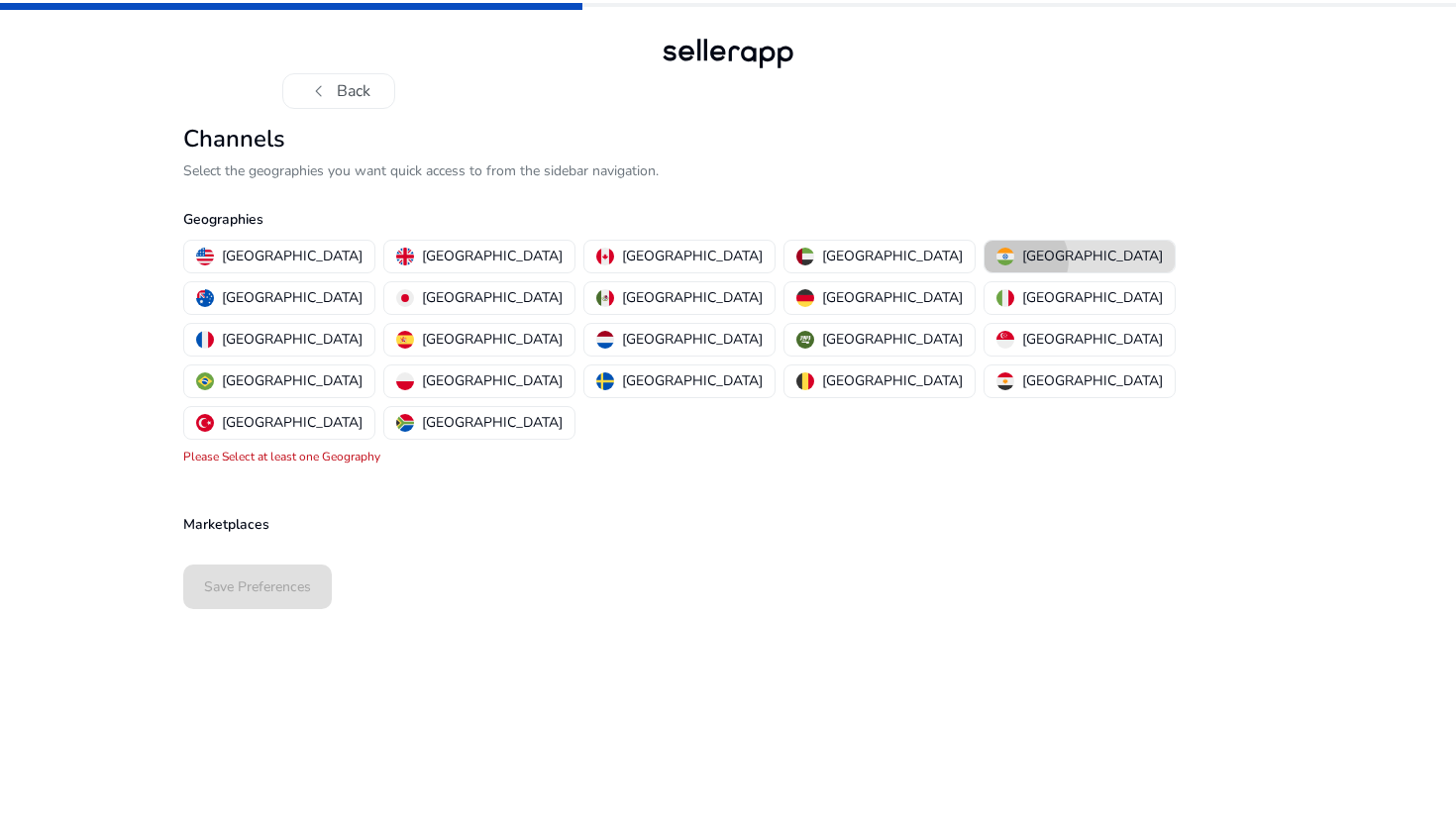 click on "[GEOGRAPHIC_DATA]" at bounding box center (1092, 256) 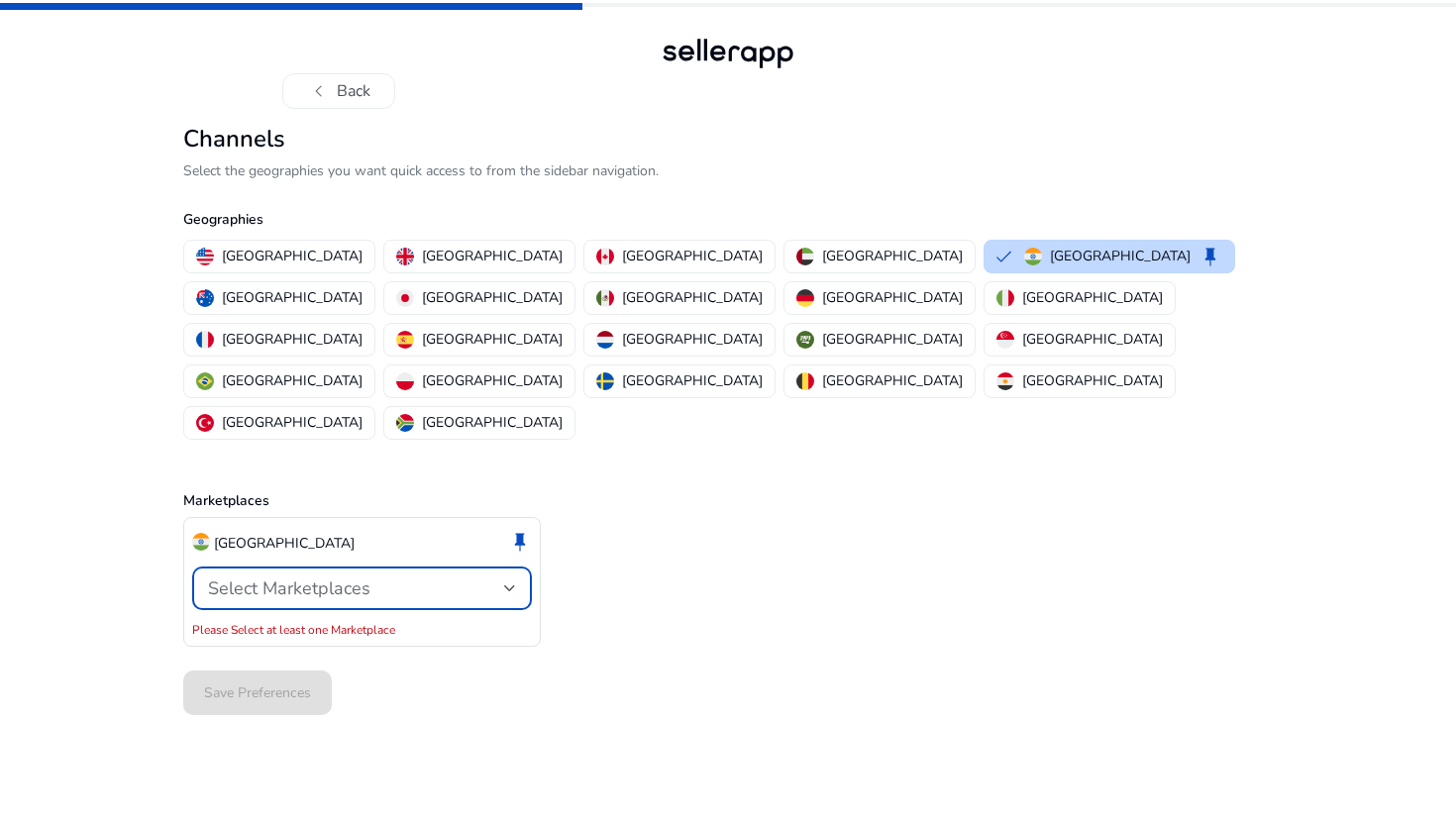 click on "Select Marketplaces" at bounding box center [356, 588] 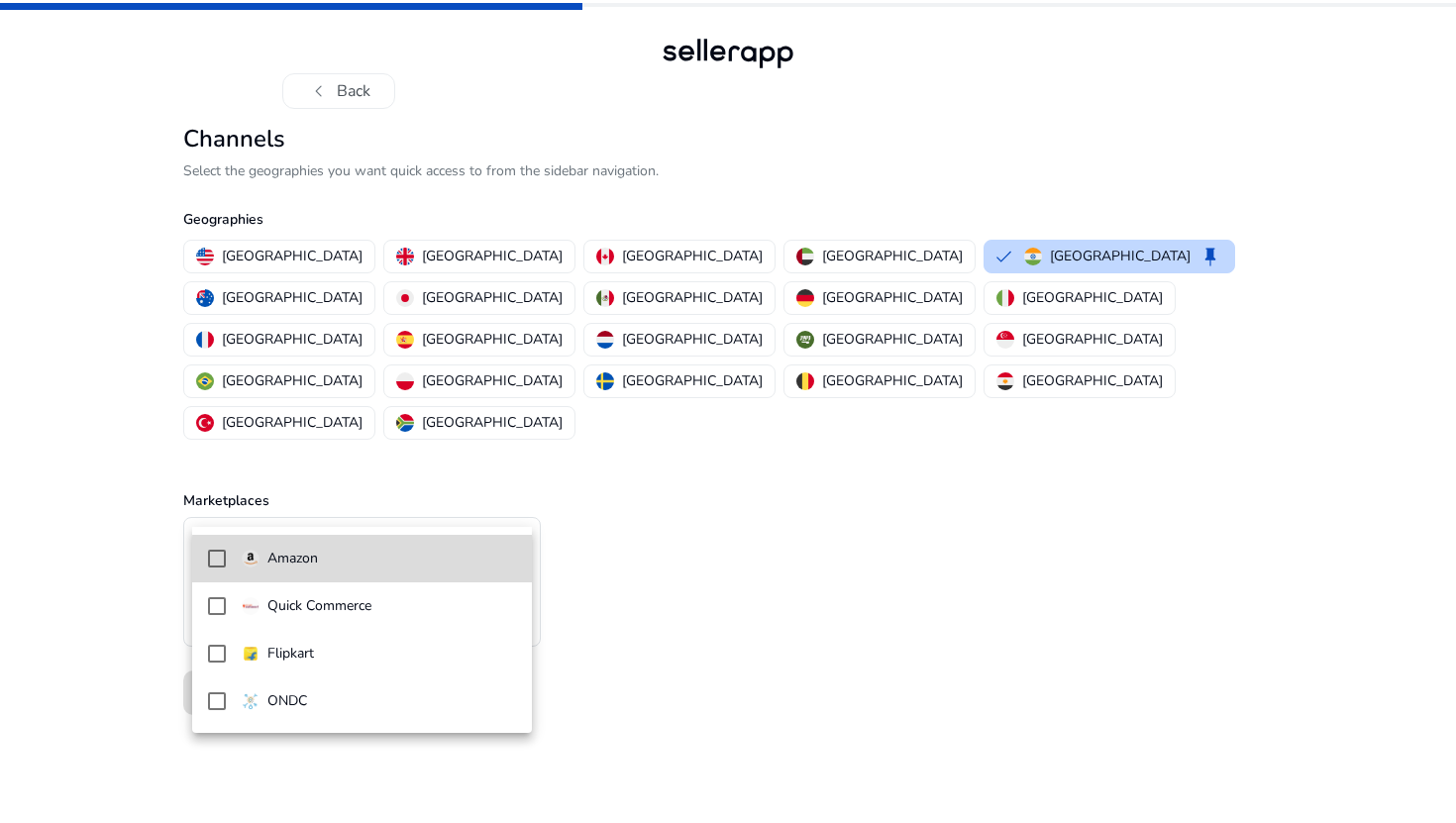 click on "Amazon" at bounding box center [378, 559] 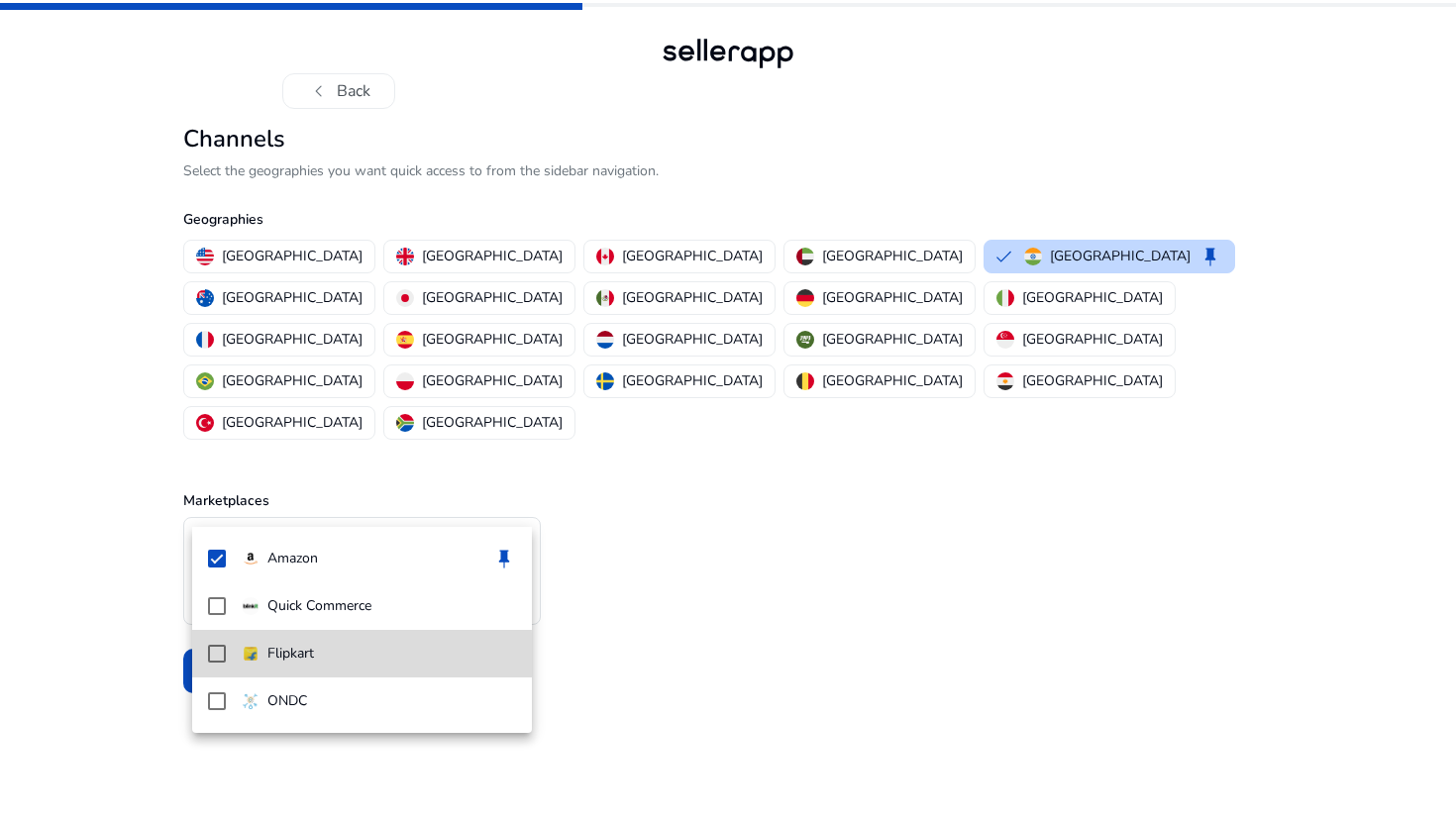 click at bounding box center (217, 654) 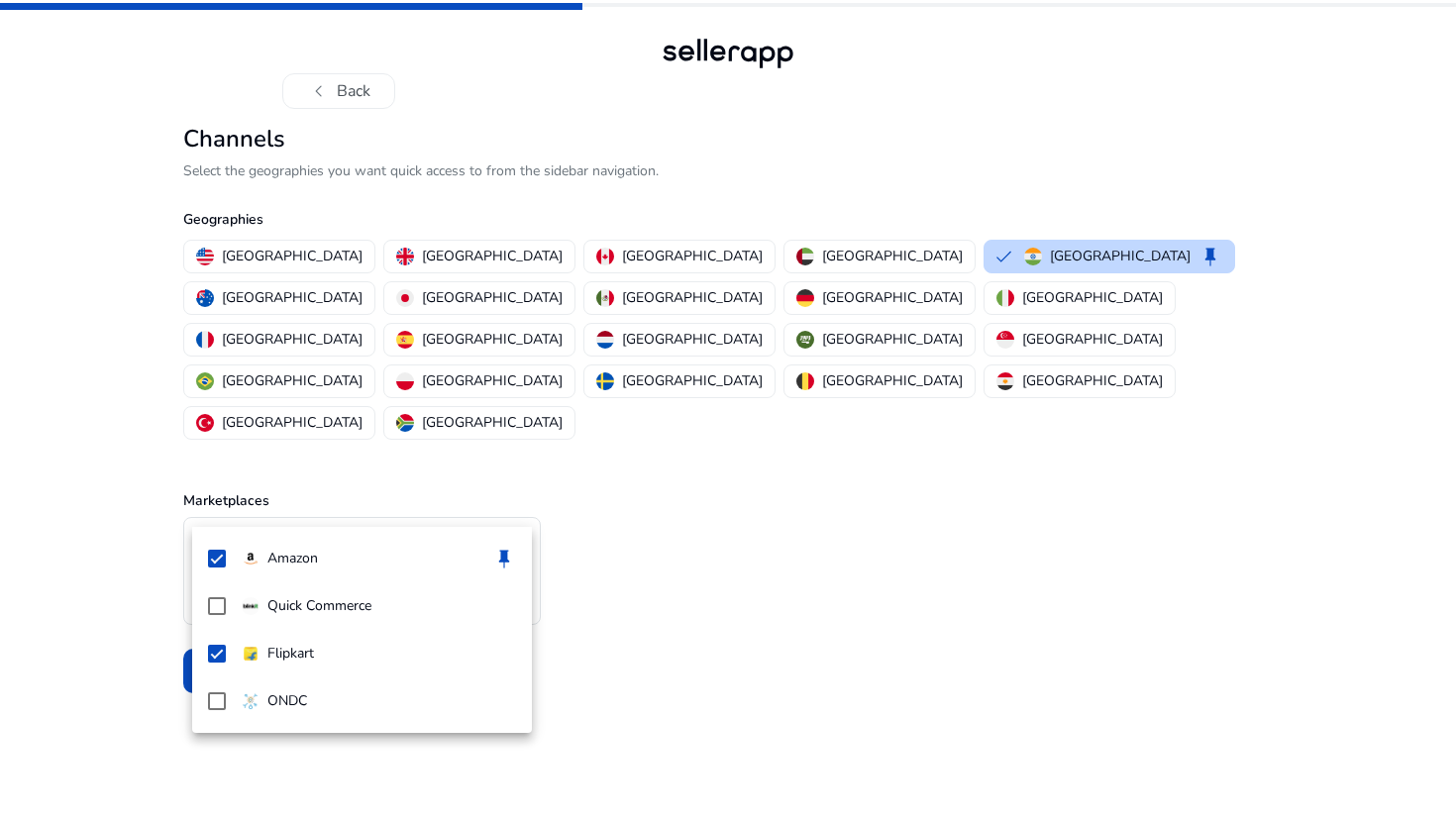 click at bounding box center [728, 411] 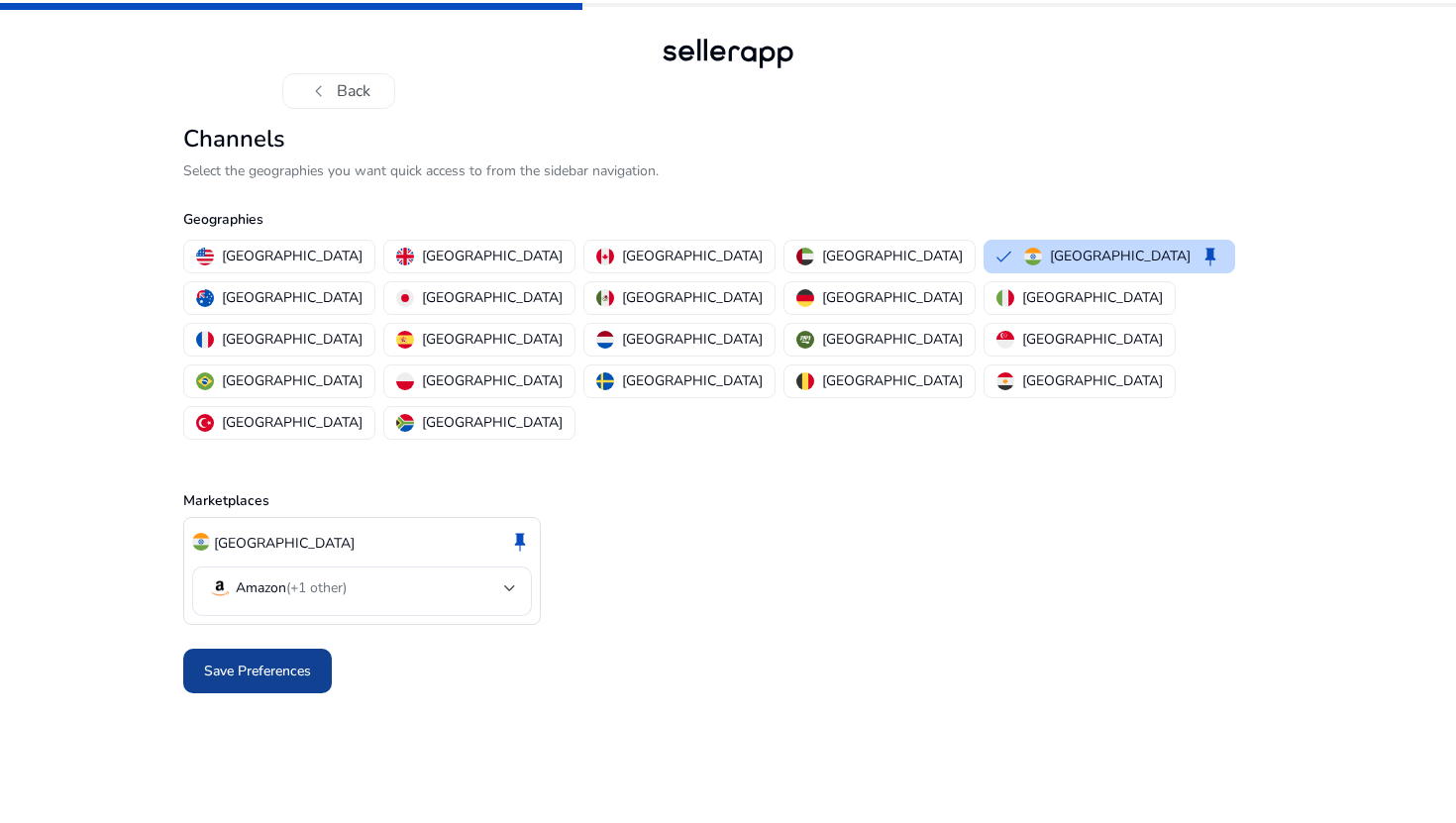 click on "Save Preferences" 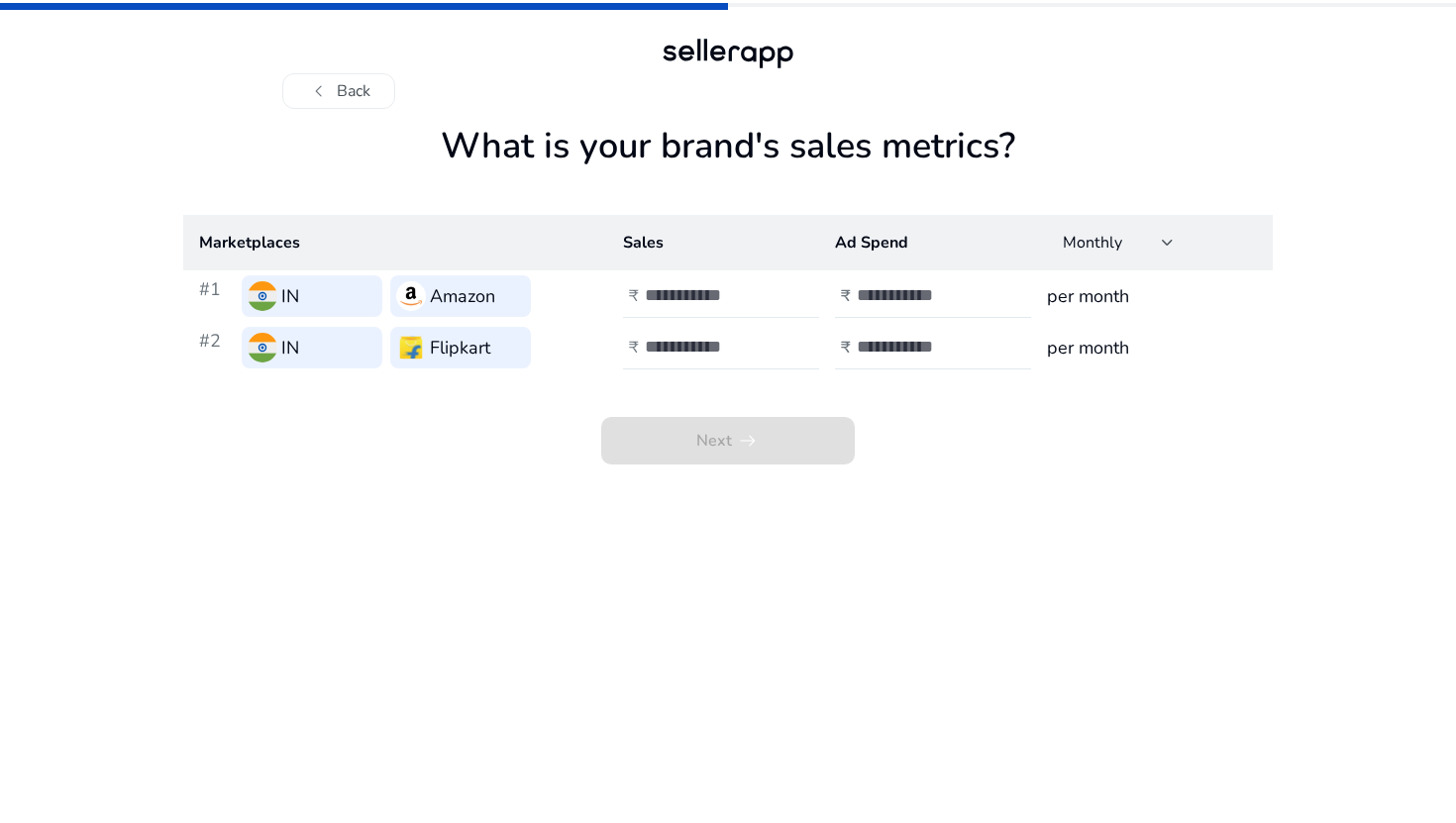 click at bounding box center (711, 295) 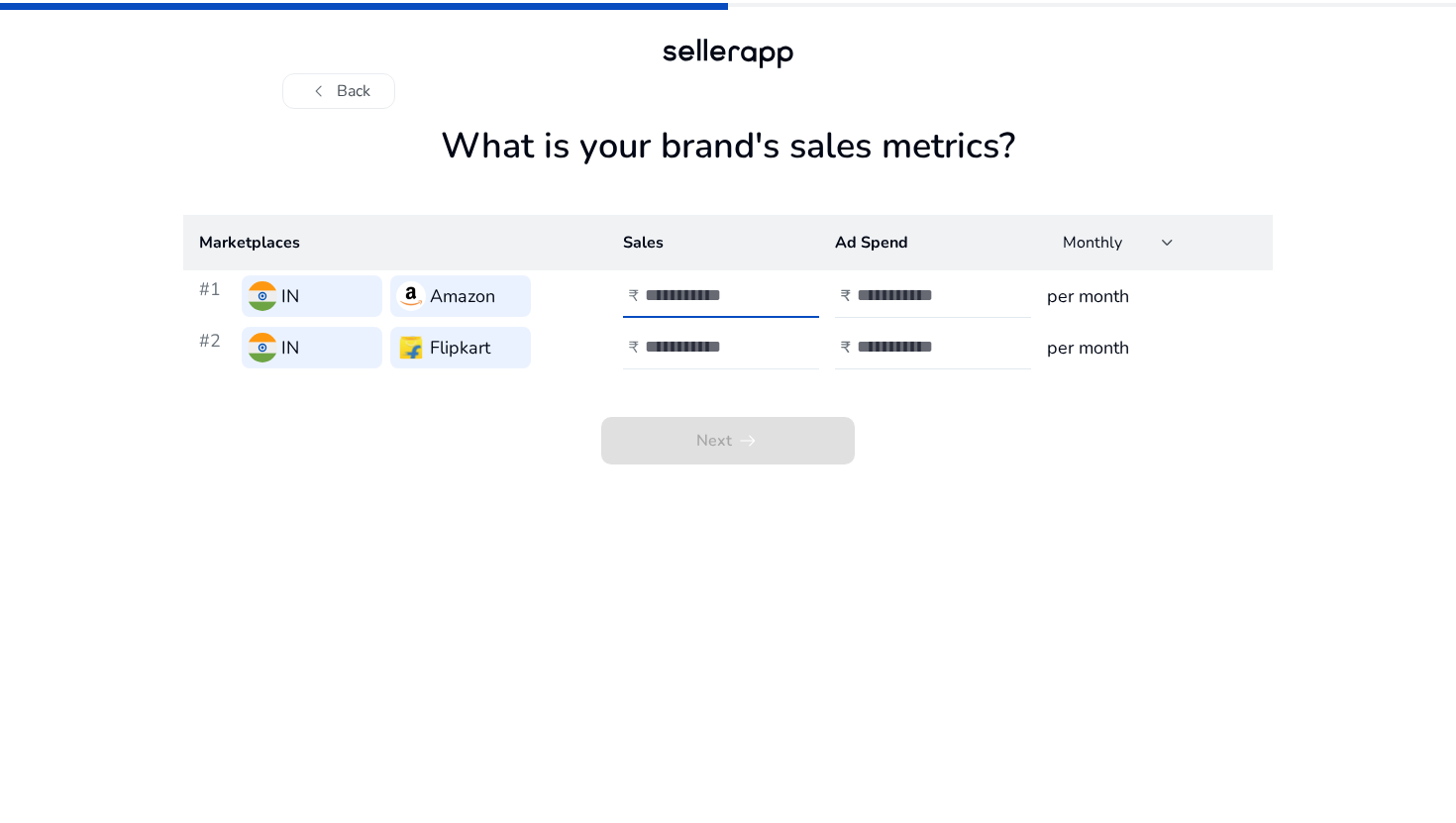 click at bounding box center [711, 347] 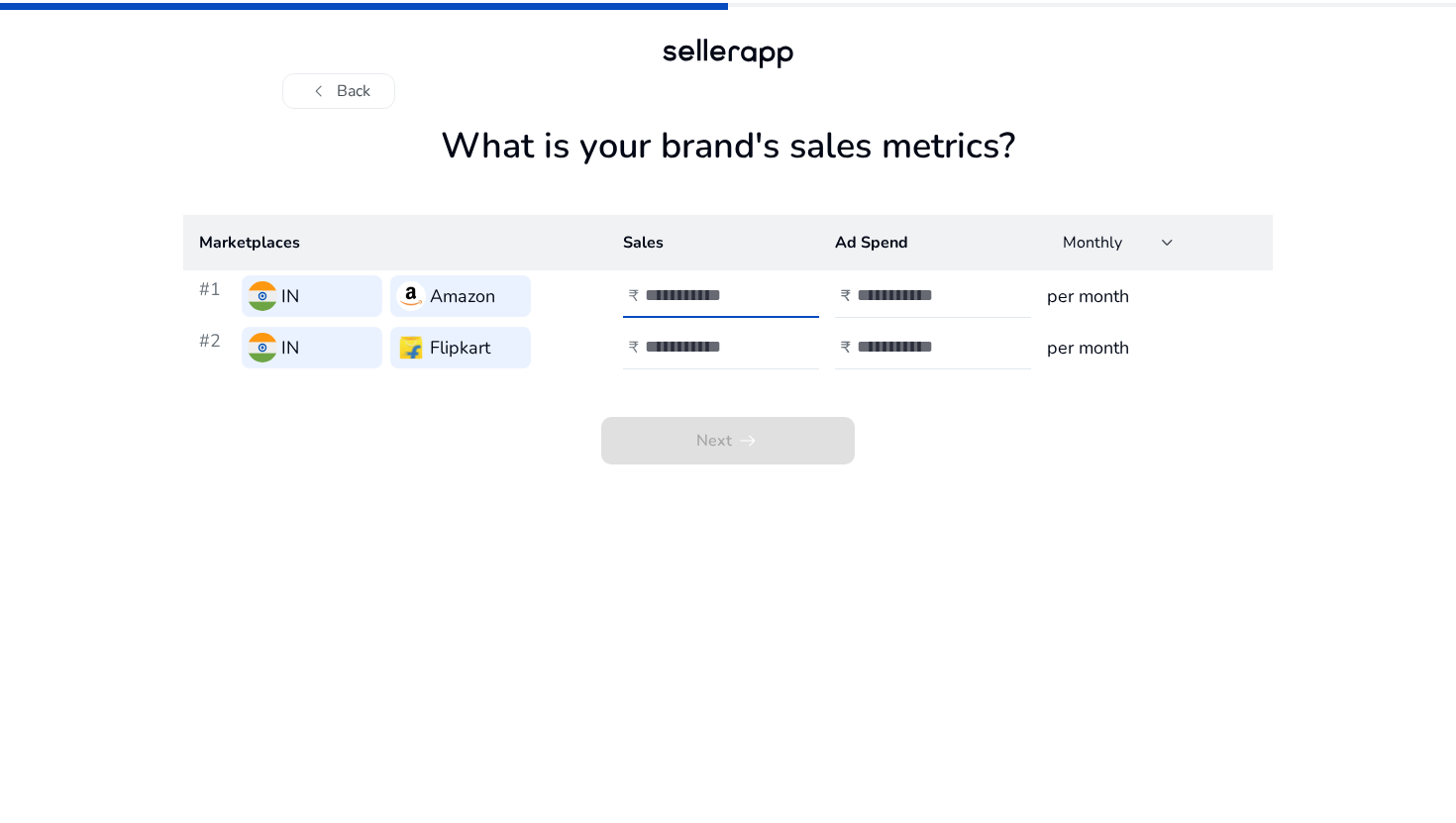 drag, startPoint x: 686, startPoint y: 285, endPoint x: 614, endPoint y: 278, distance: 72.33948 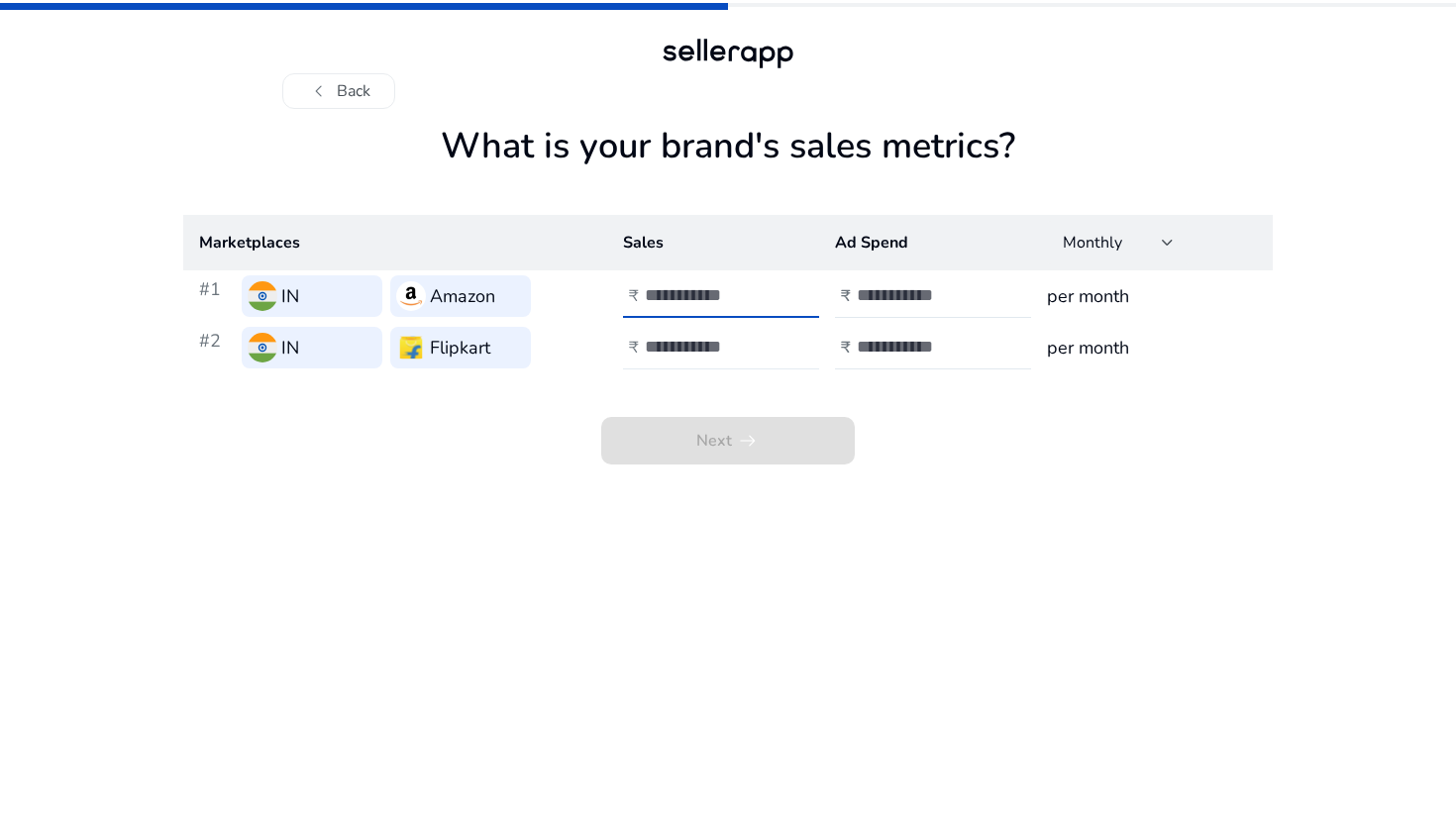 type on "******" 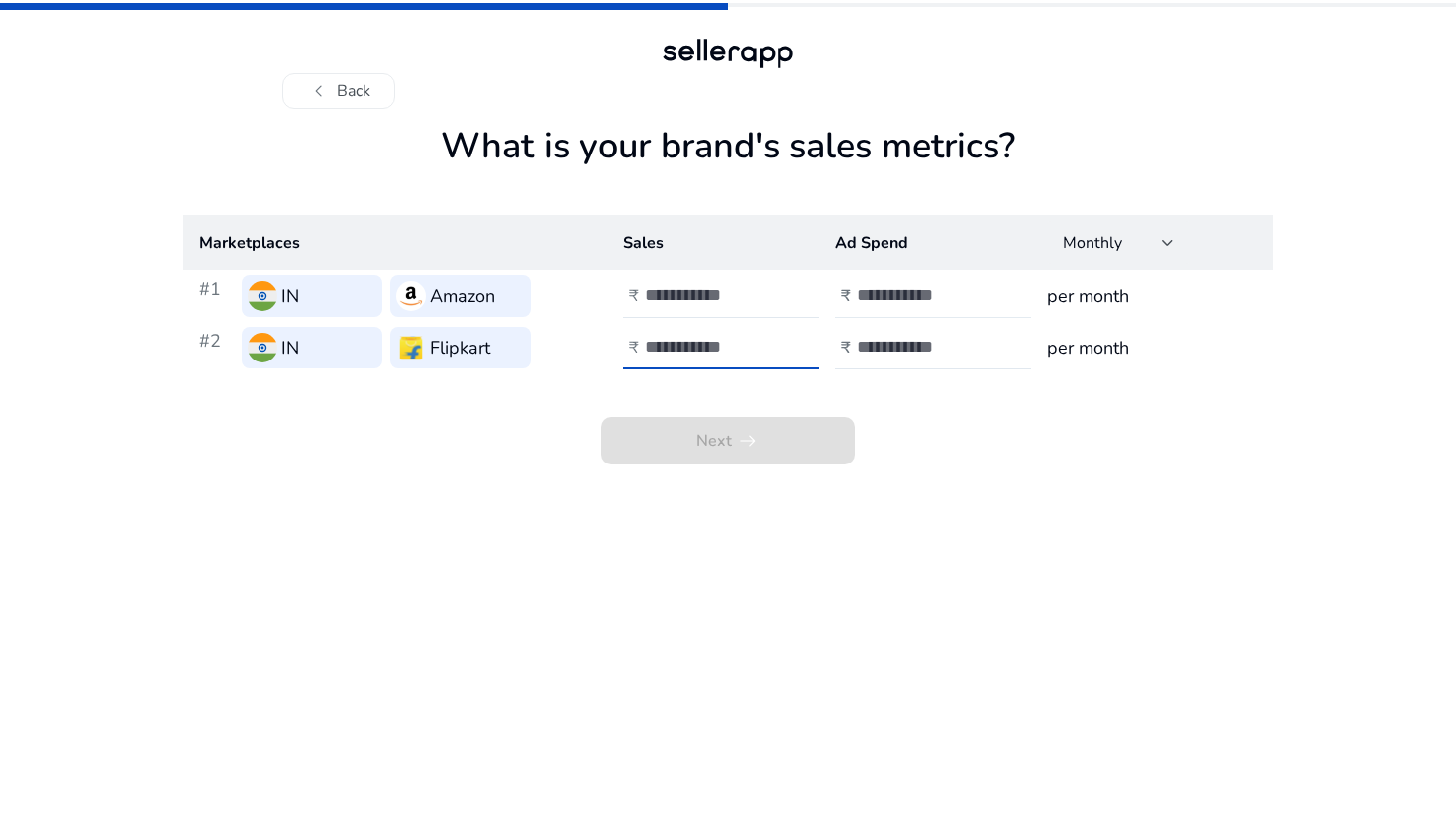type on "******" 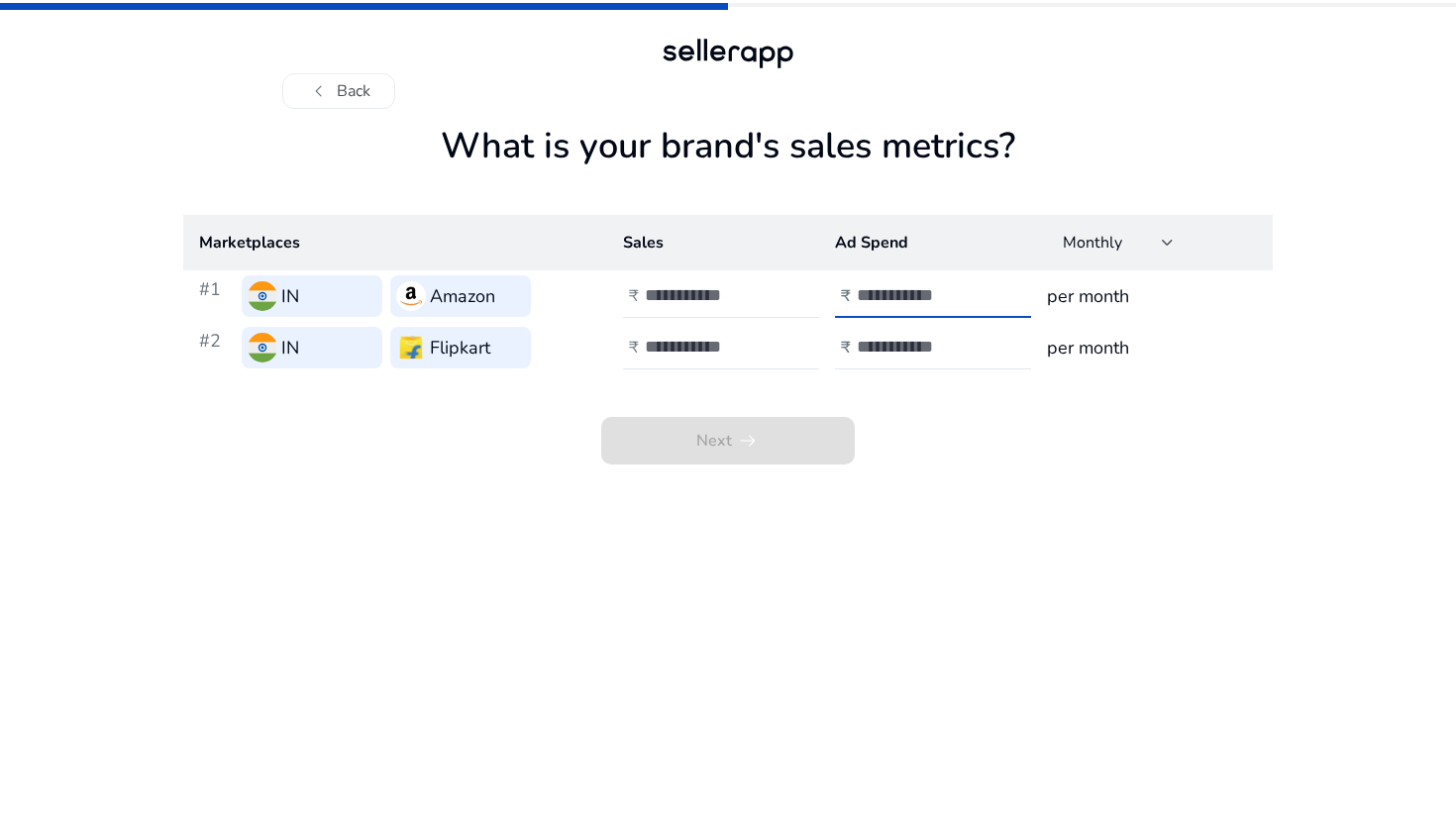 click at bounding box center [923, 295] 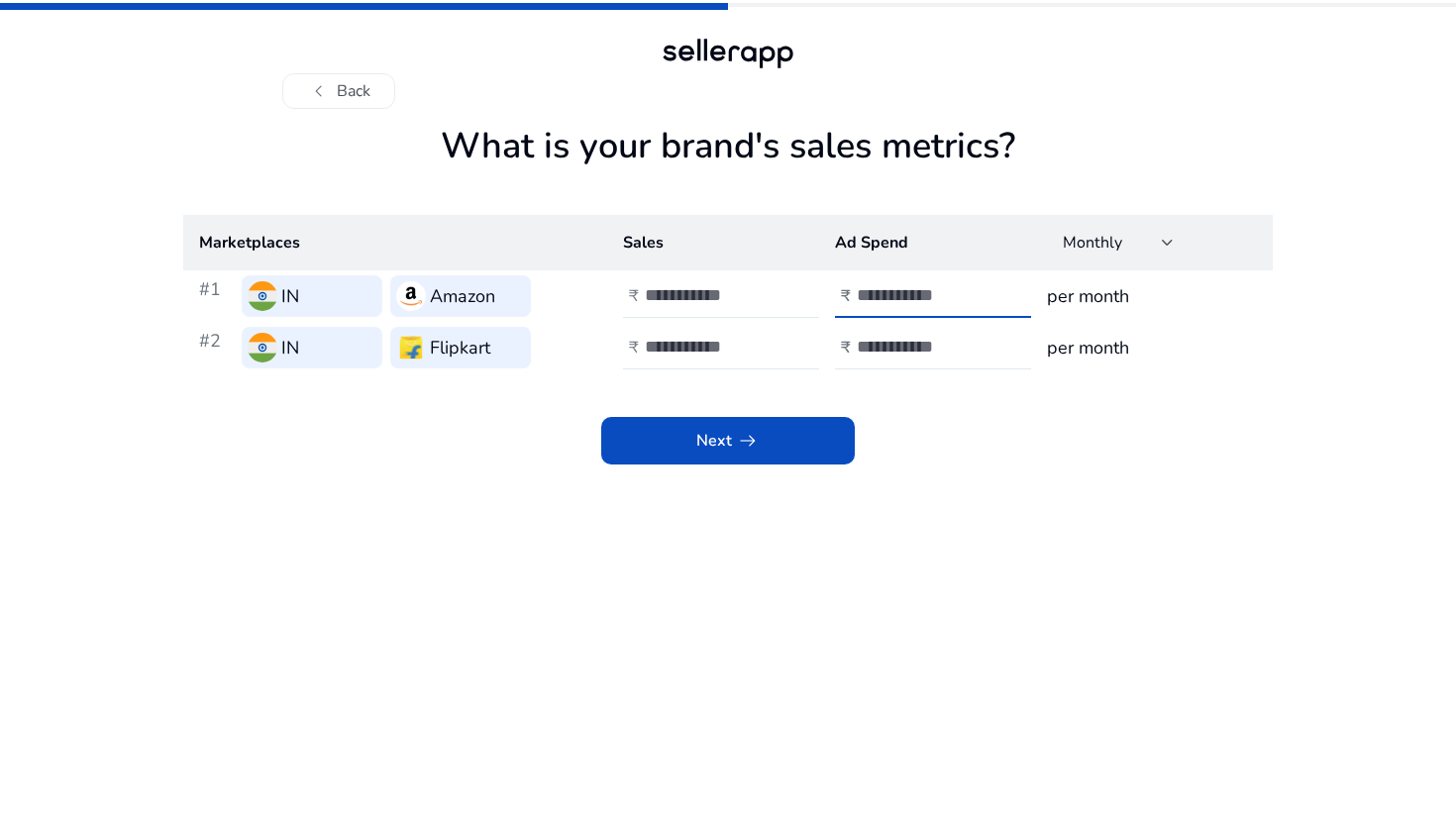 click on "*****" at bounding box center [923, 295] 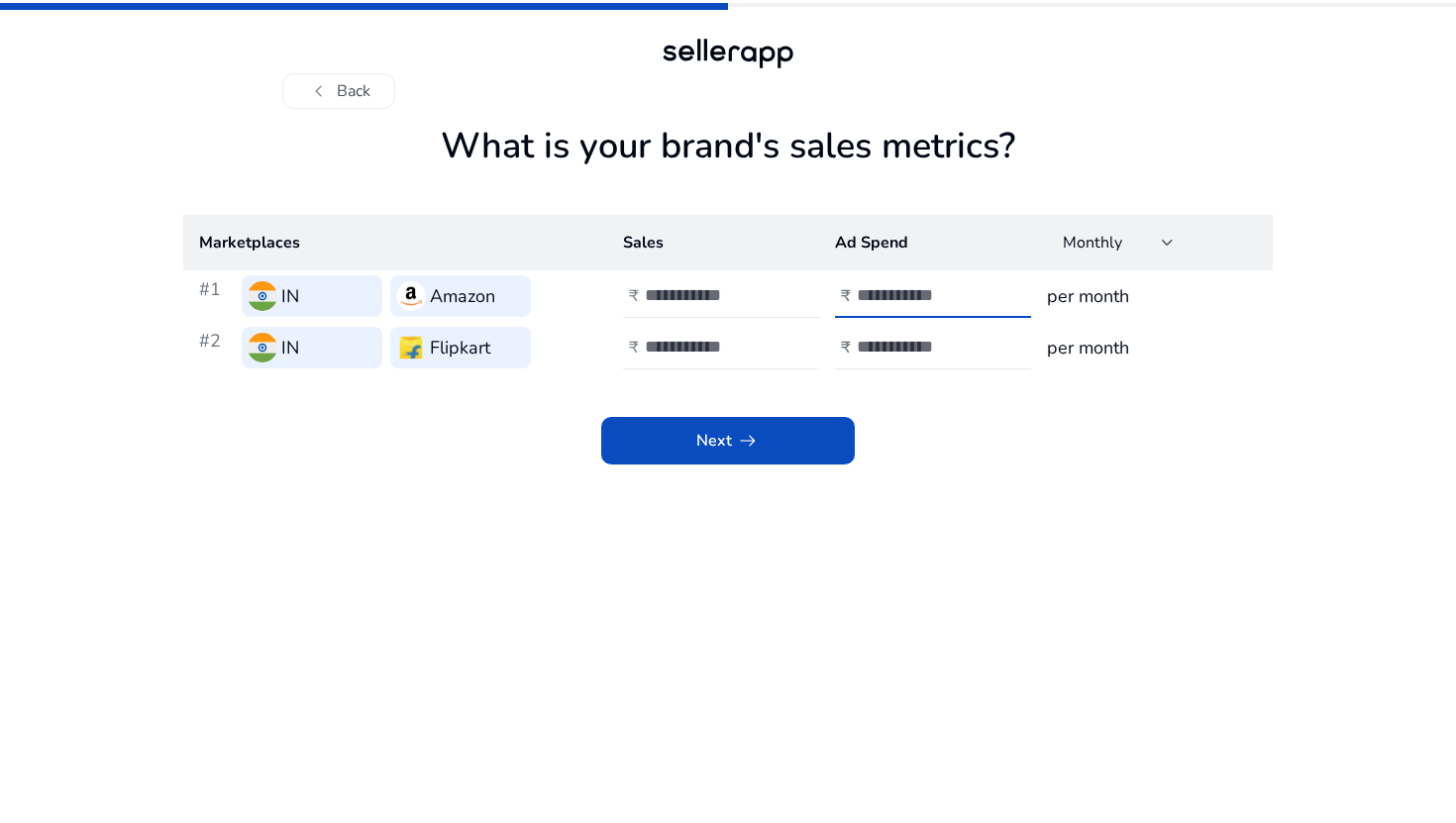 type on "*****" 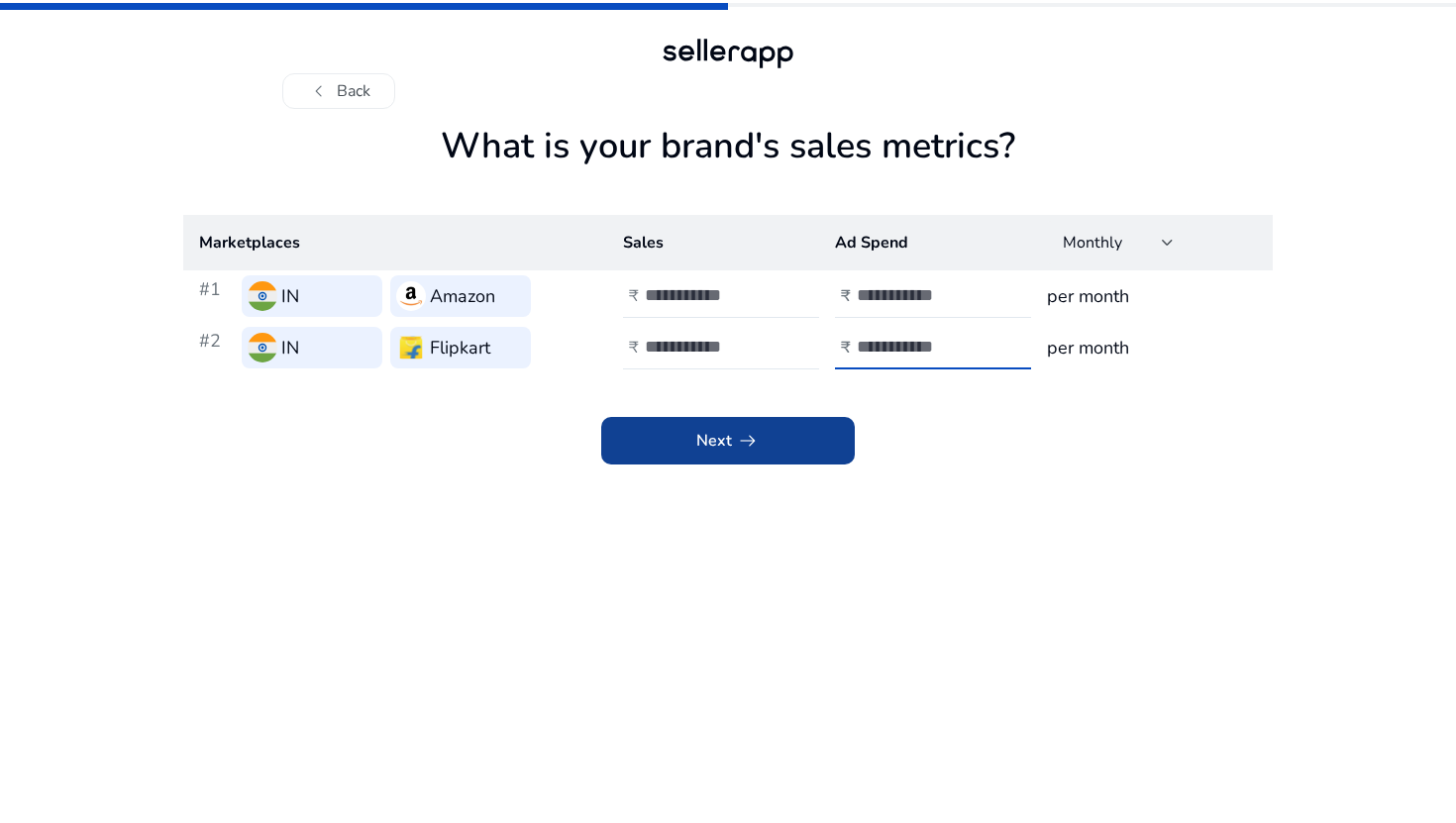 type on "*****" 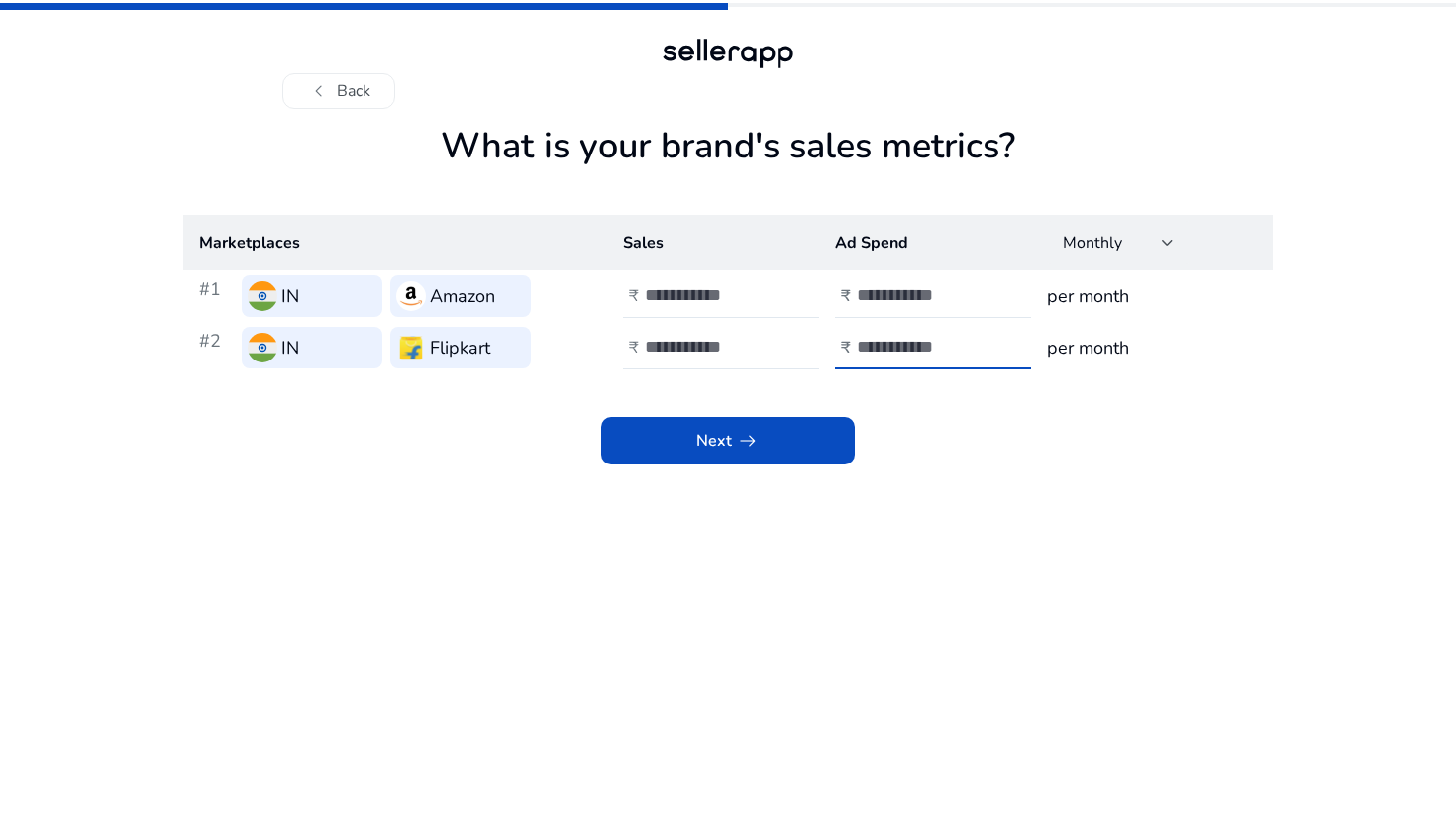 click 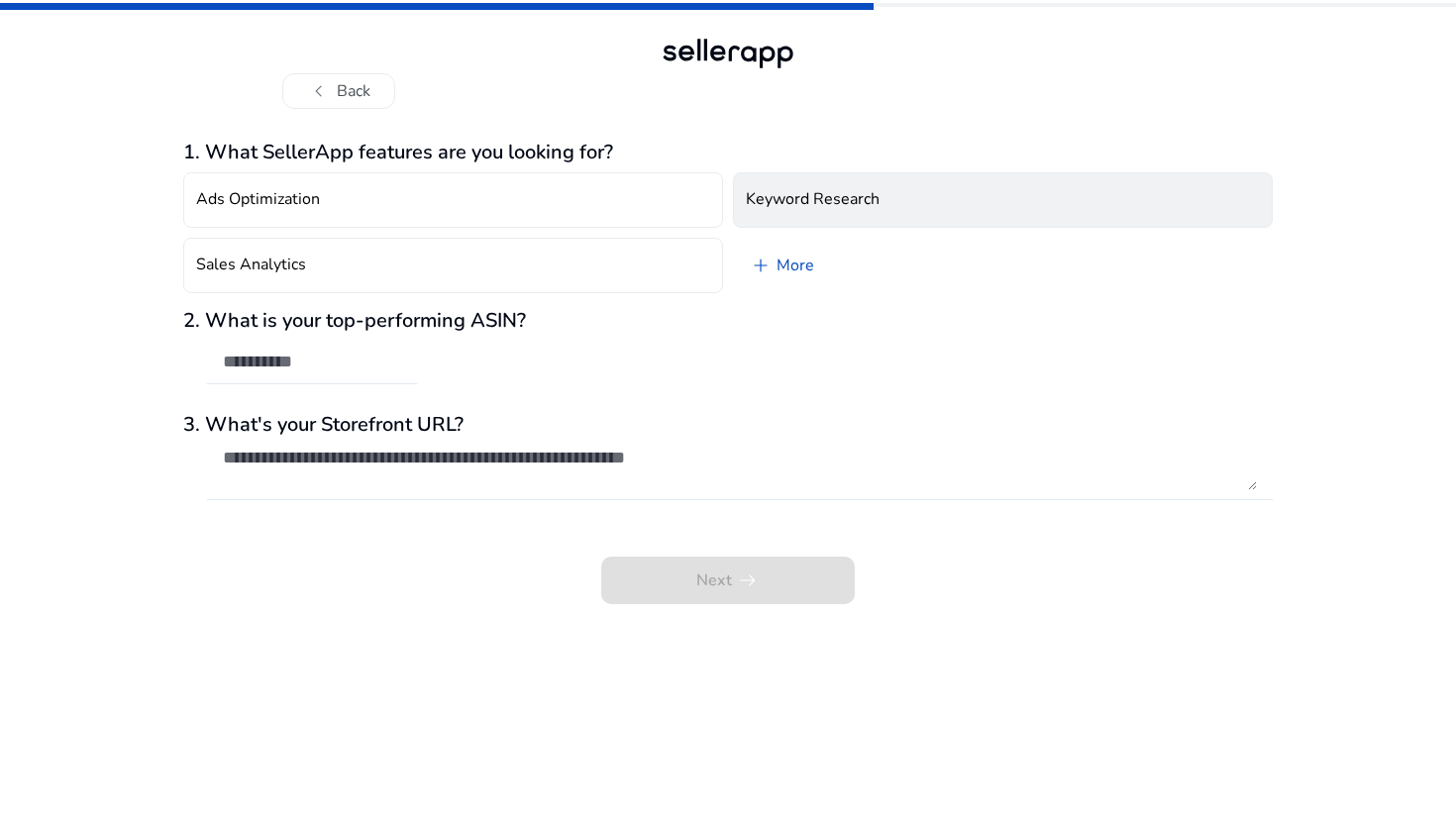 click on "Keyword Research" 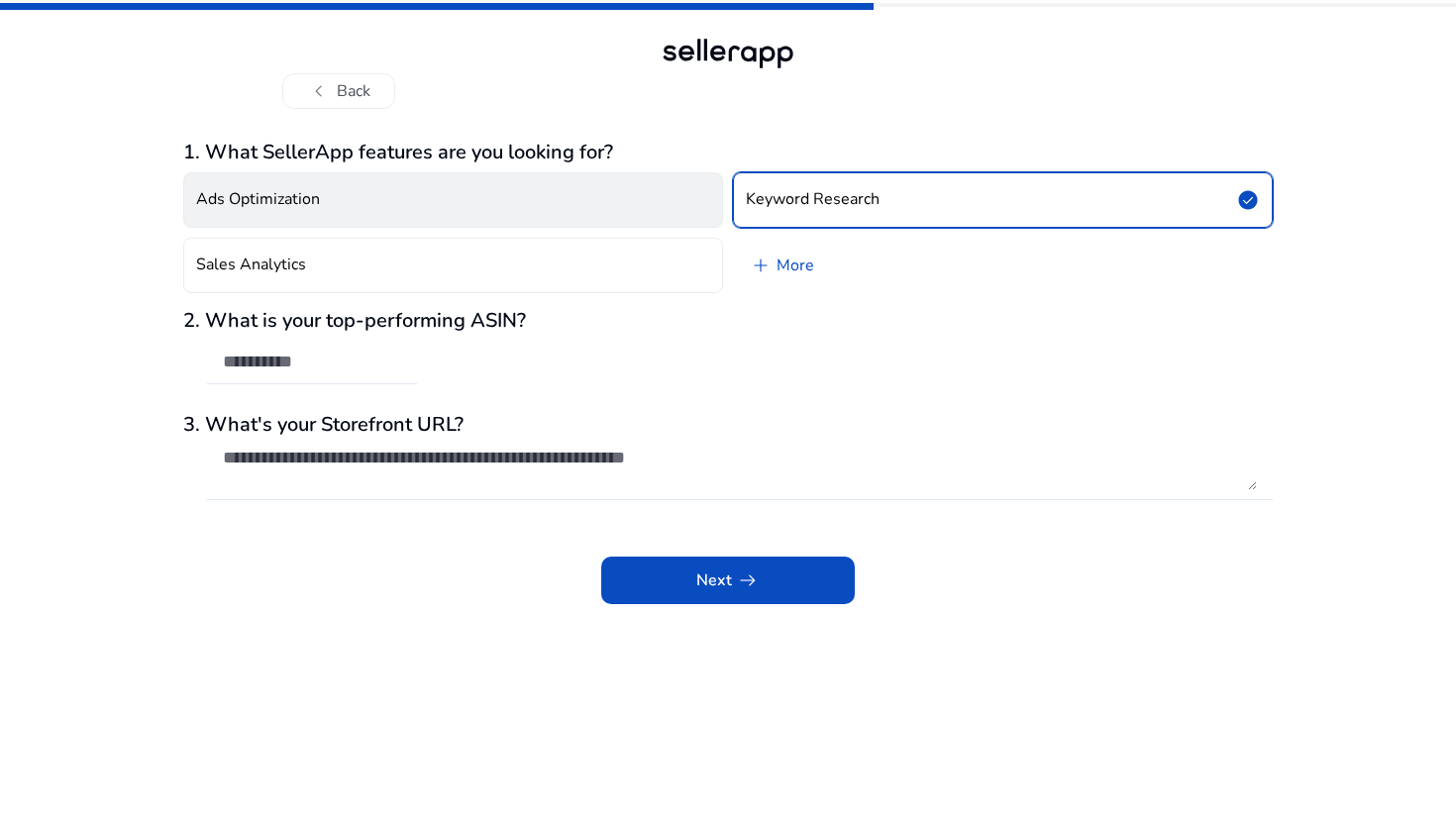 click on "Ads Optimization" 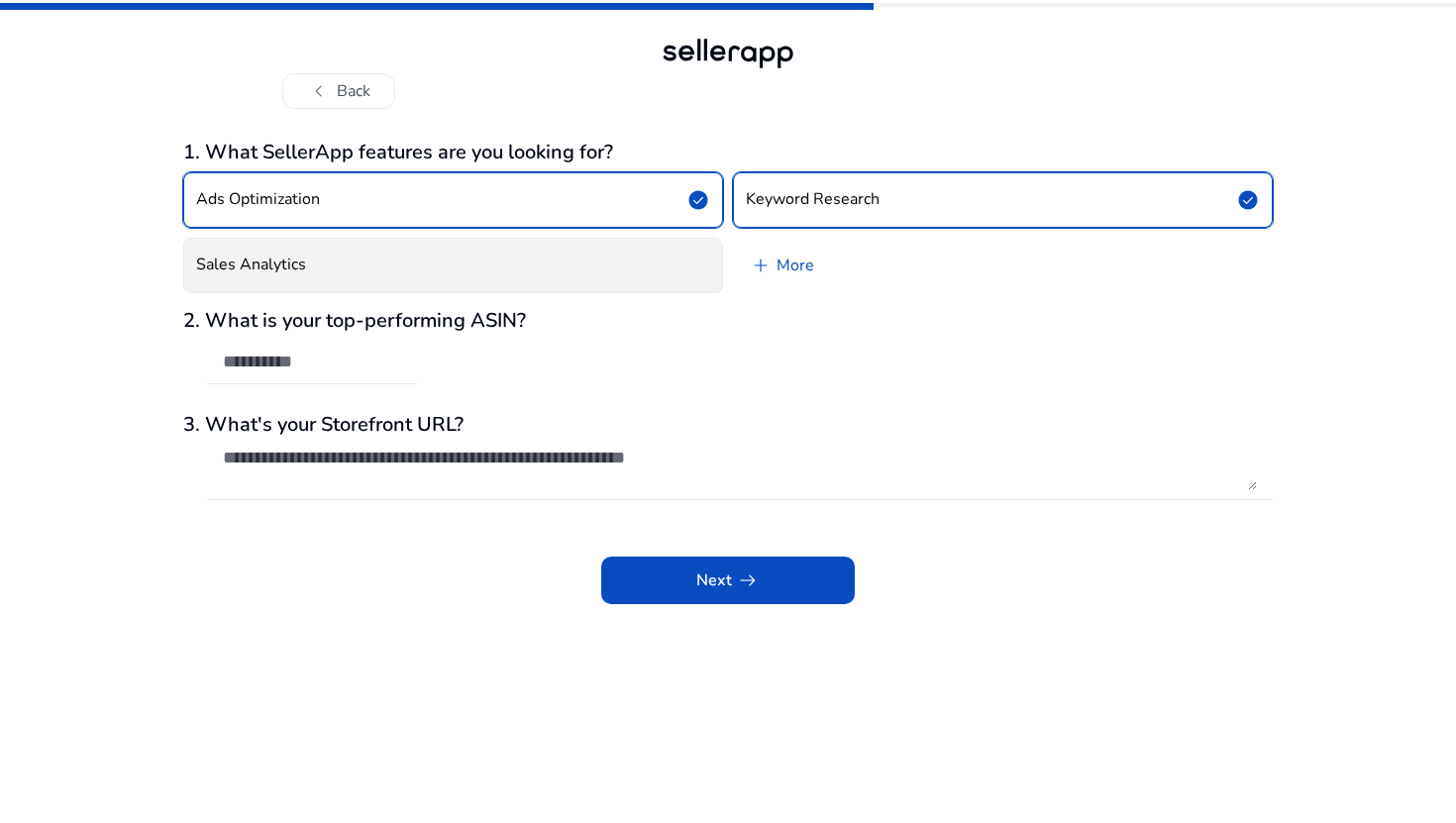 click on "Sales Analytics" 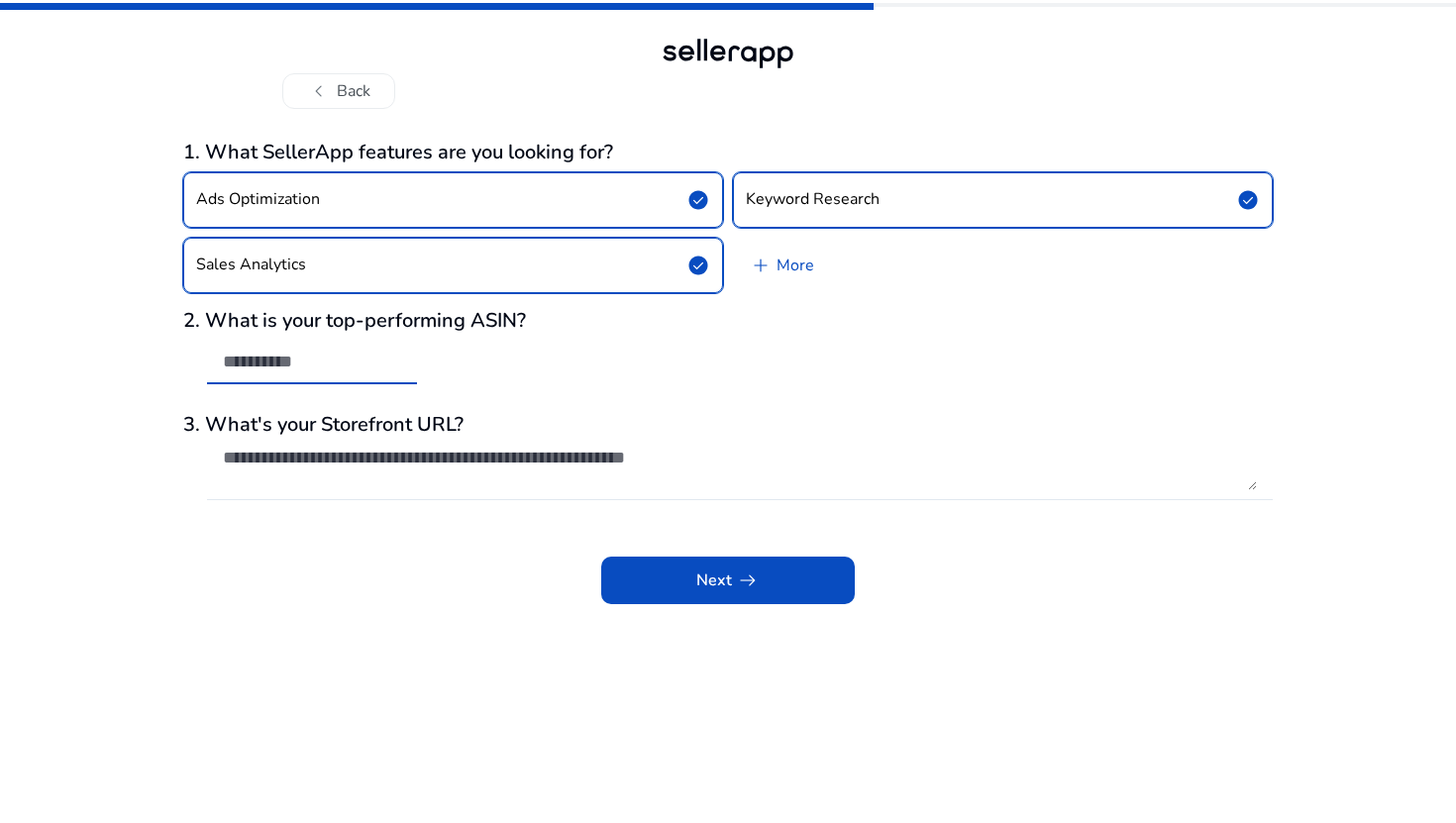 click at bounding box center (312, 361) 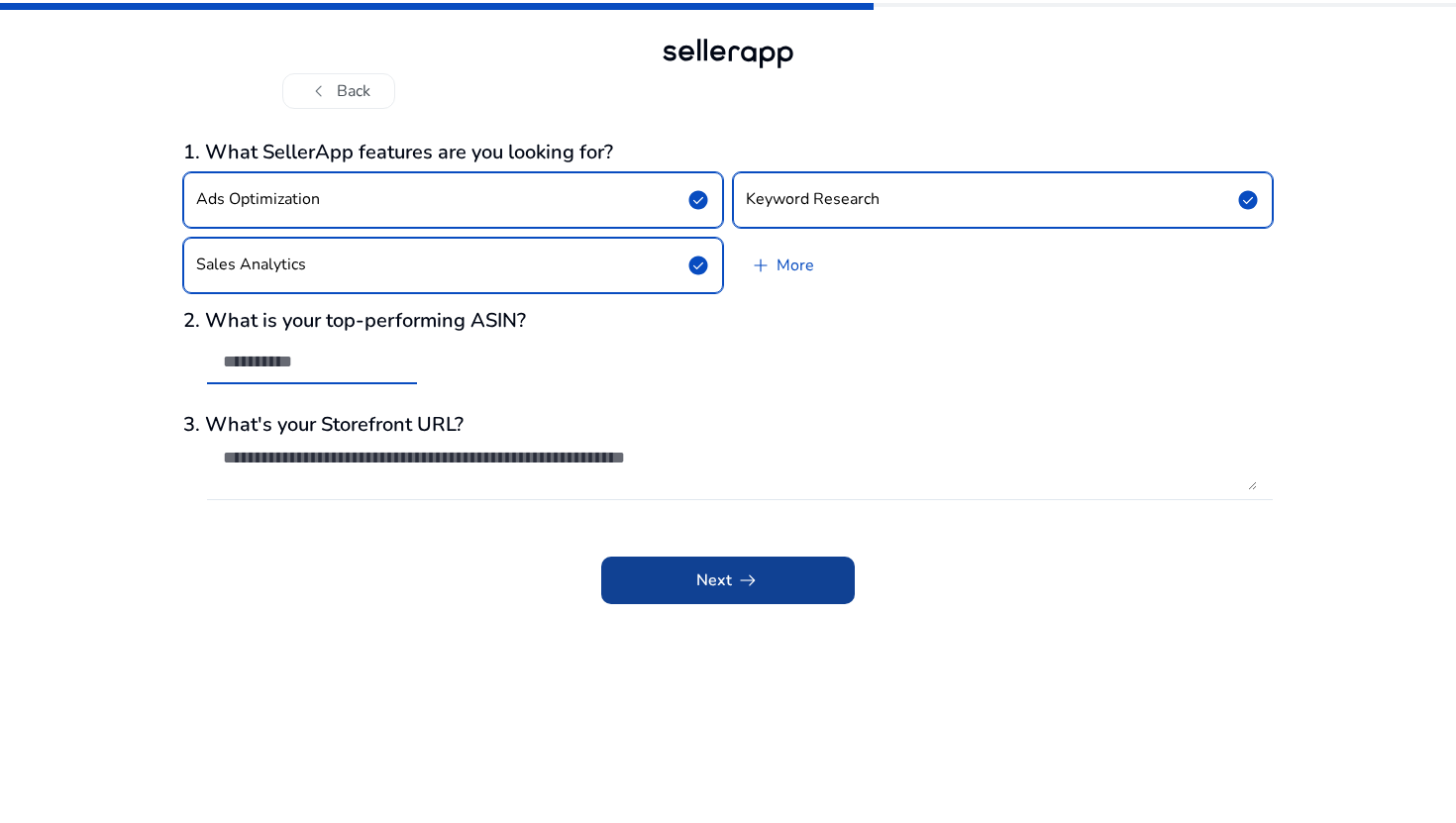 click 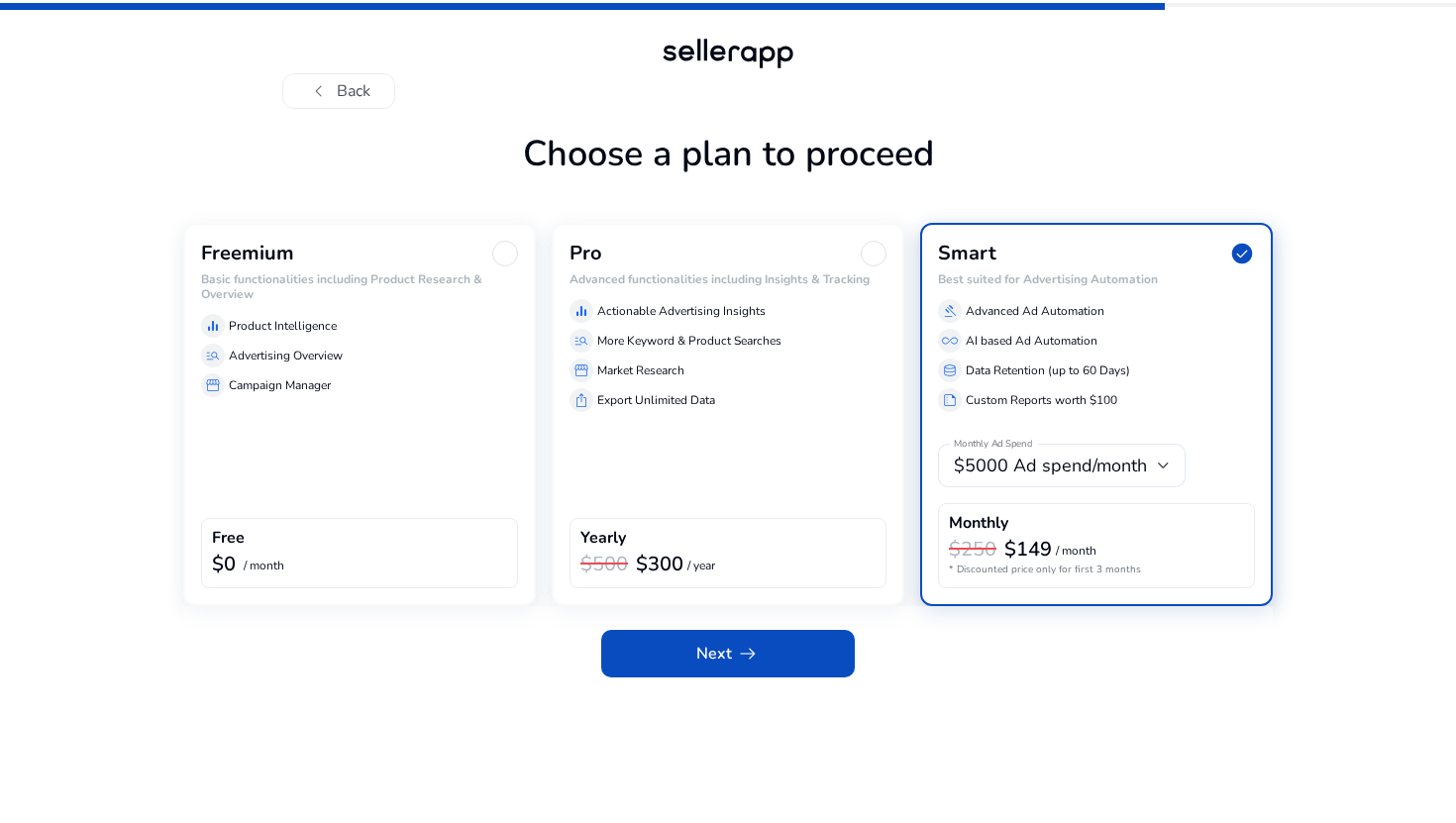 click 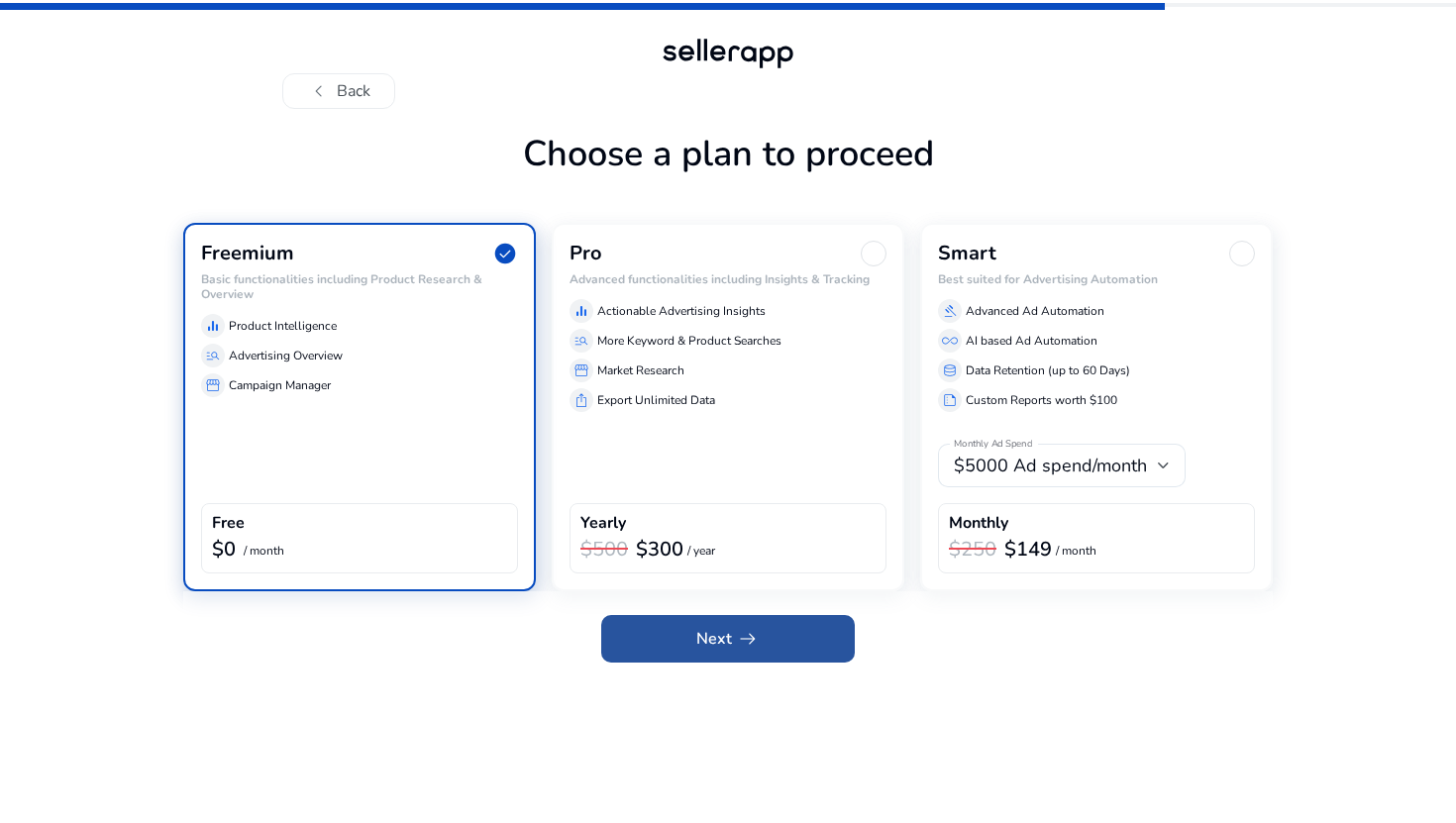 click 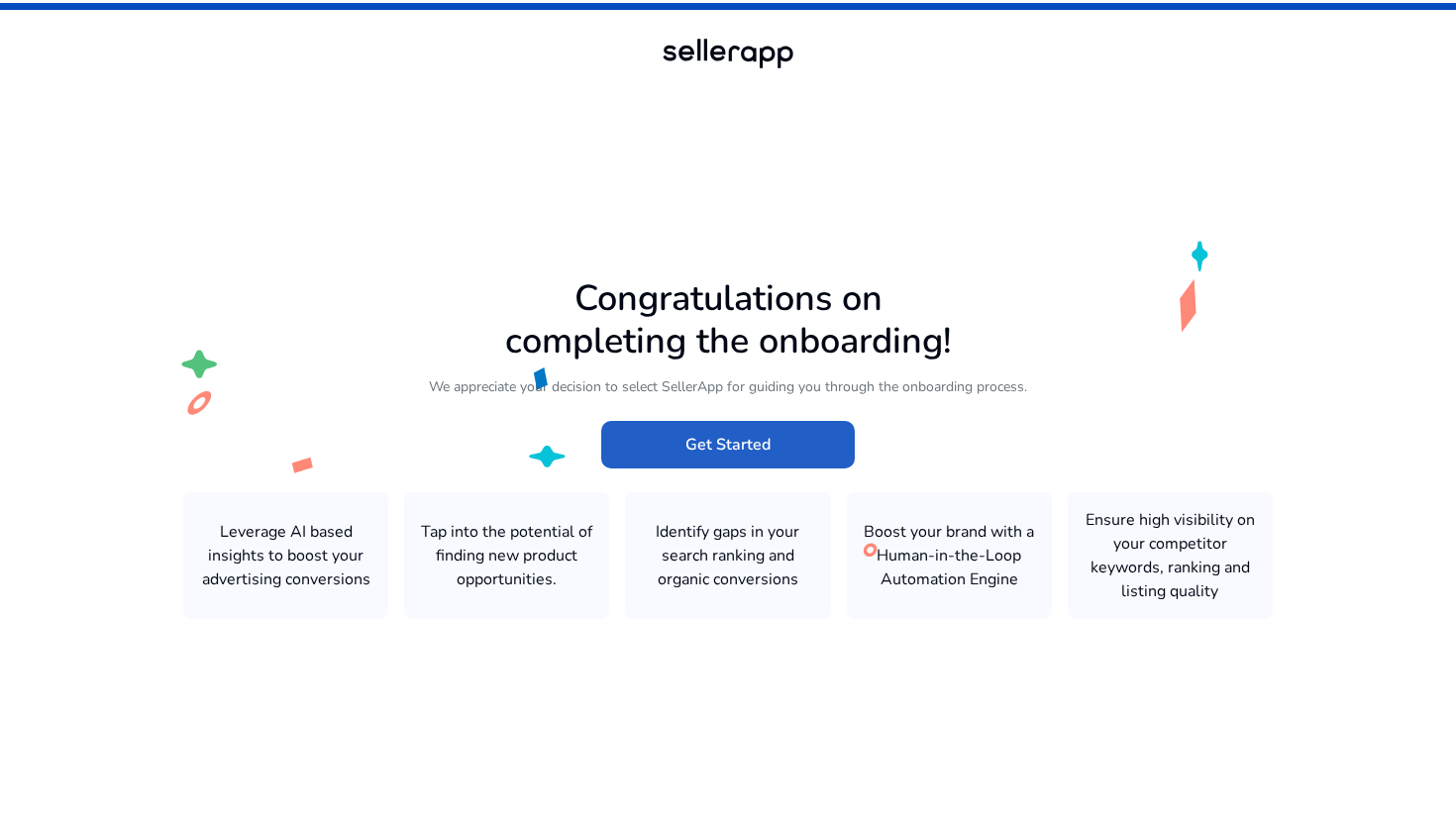 click 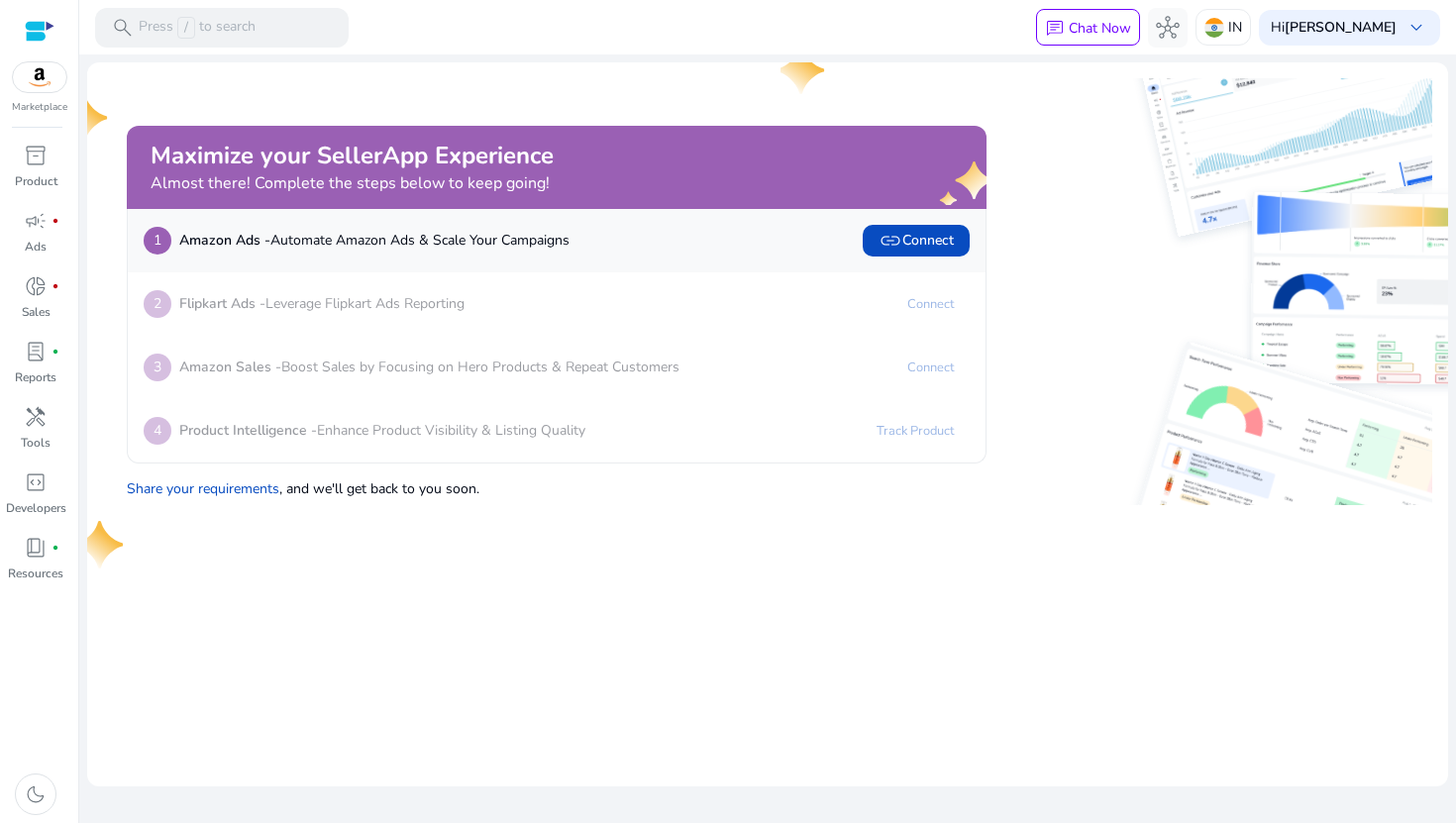 click at bounding box center (40, 77) 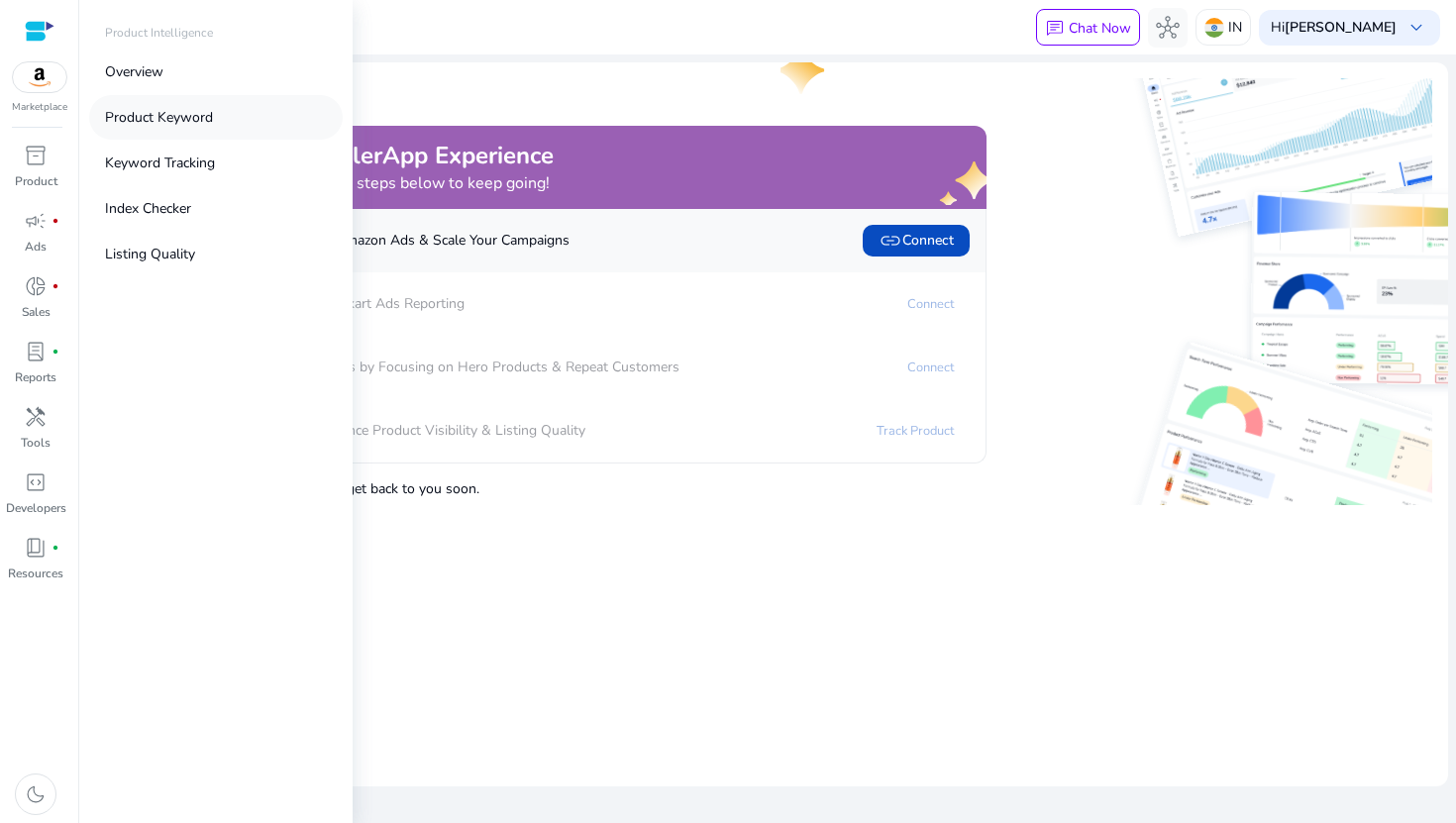 click on "Product Keyword" at bounding box center (158, 117) 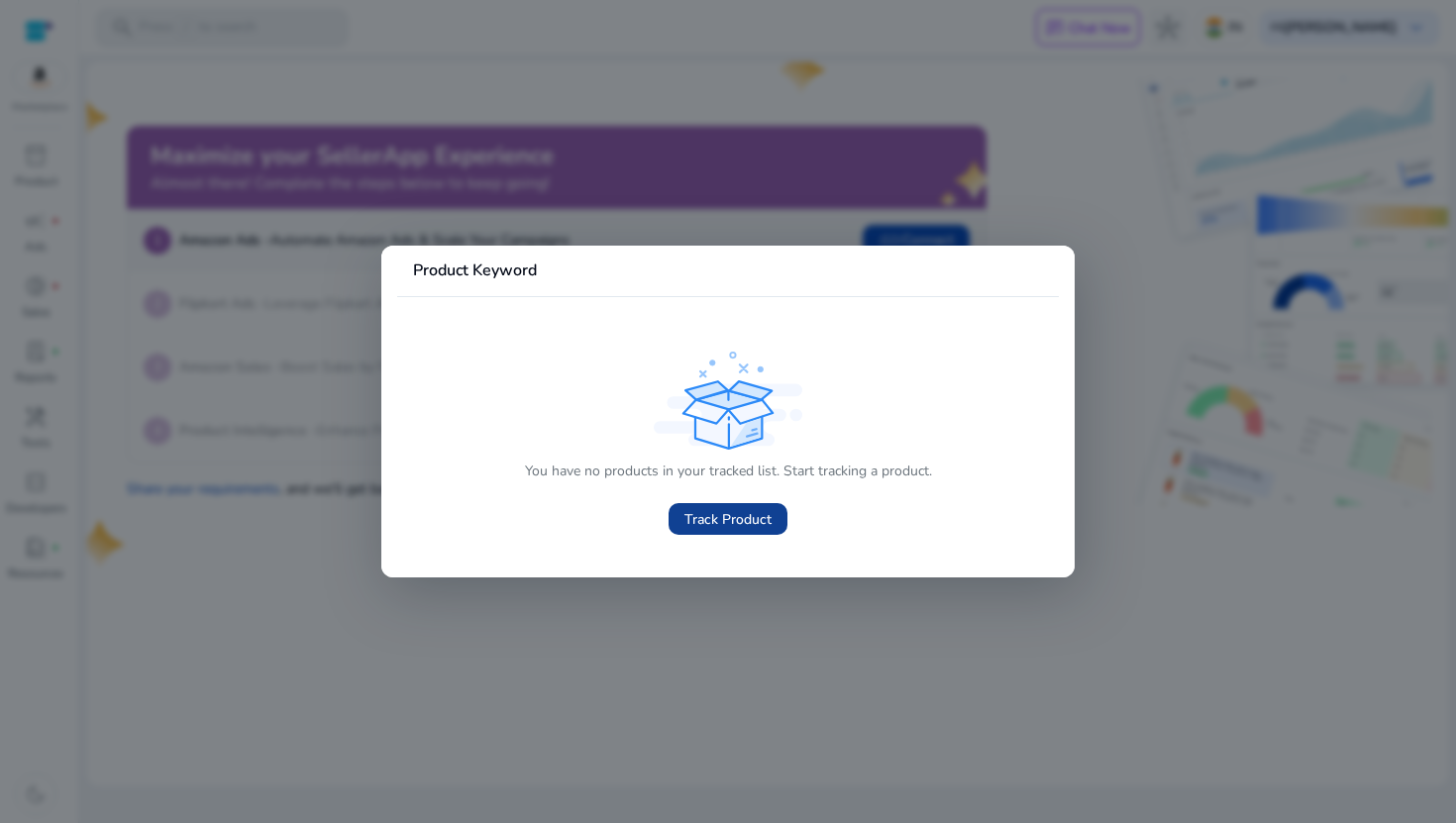 click on "Track Product" 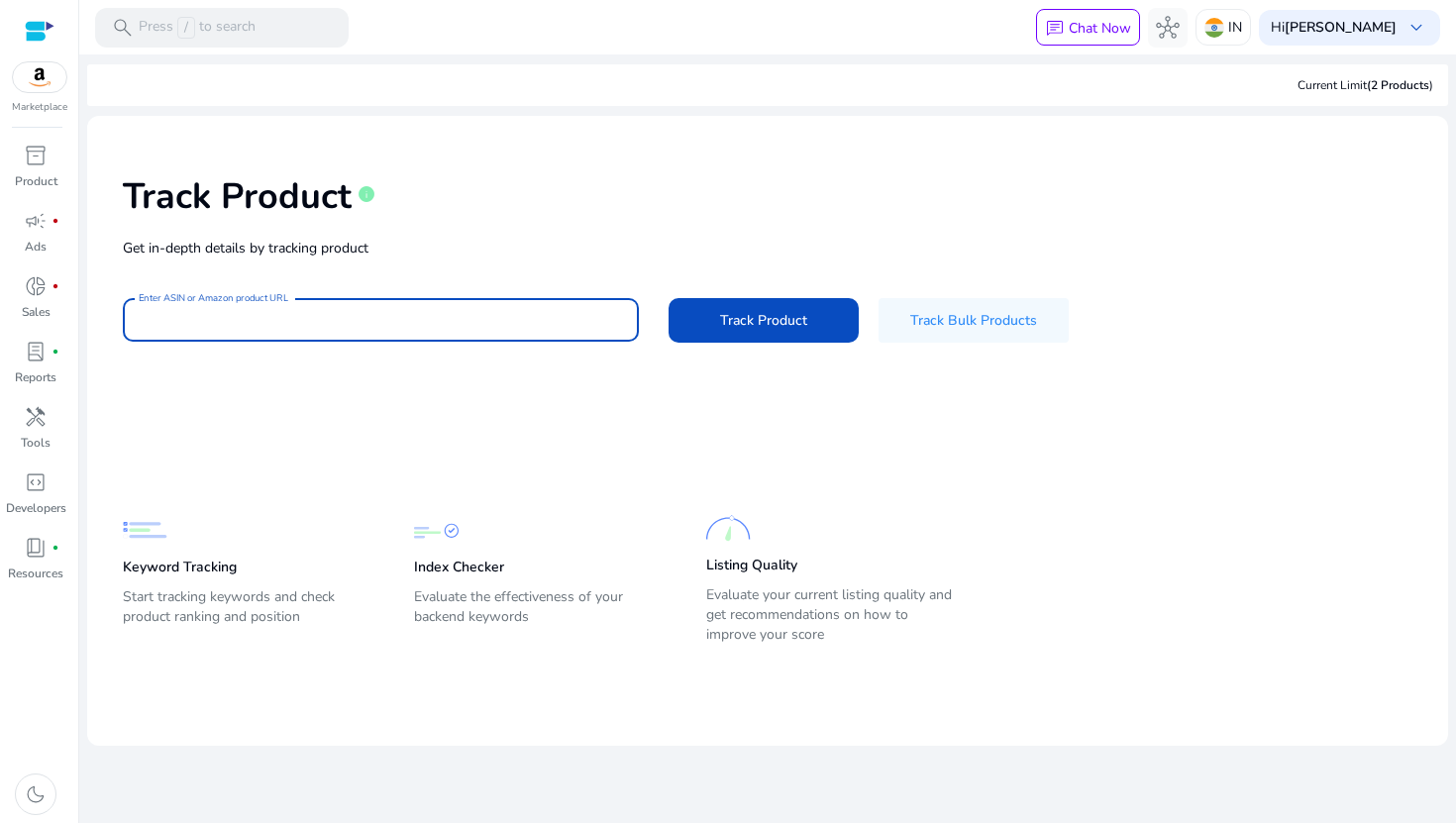 click on "Enter ASIN or Amazon product URL" at bounding box center (380, 320) 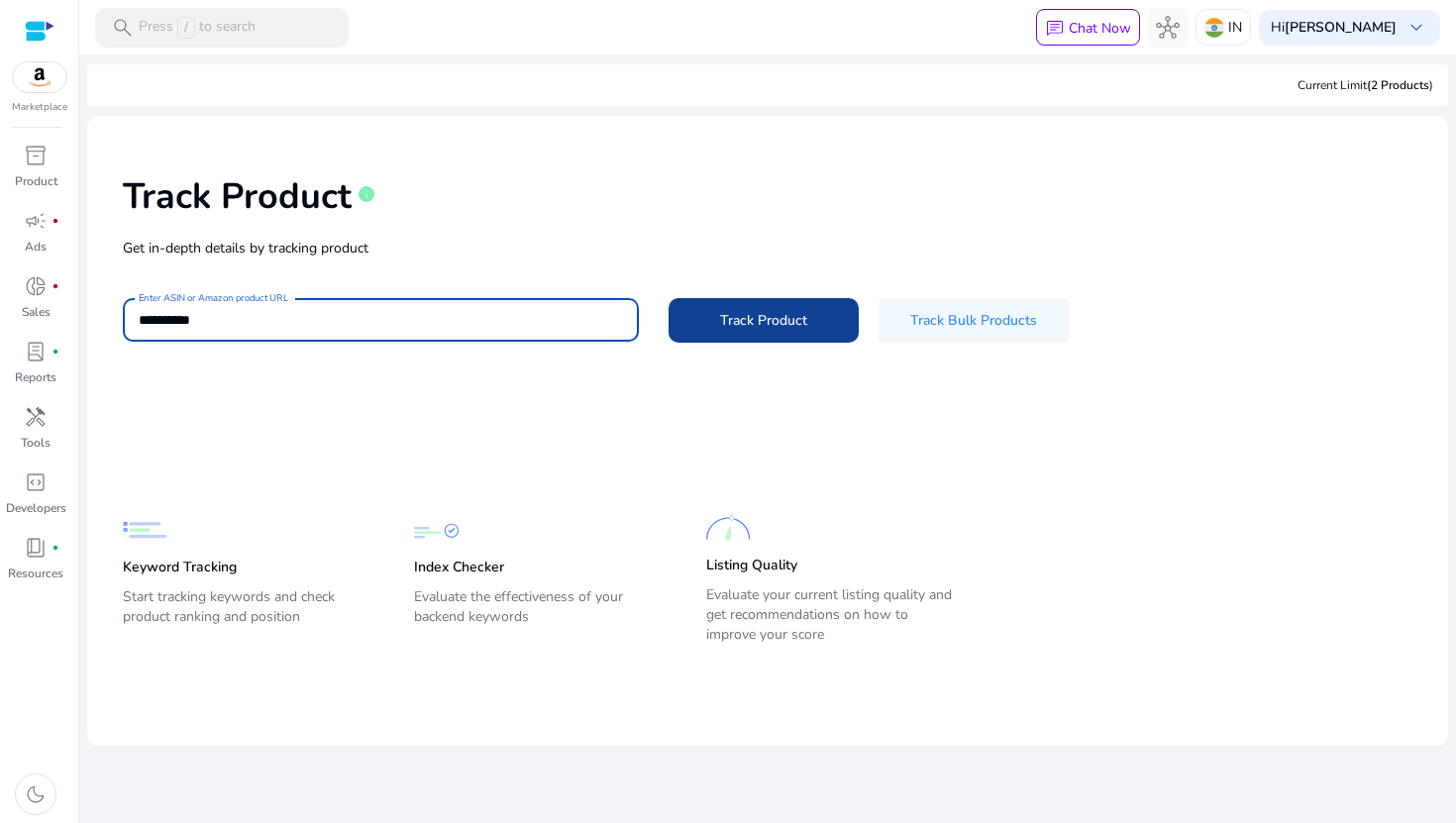 type on "**********" 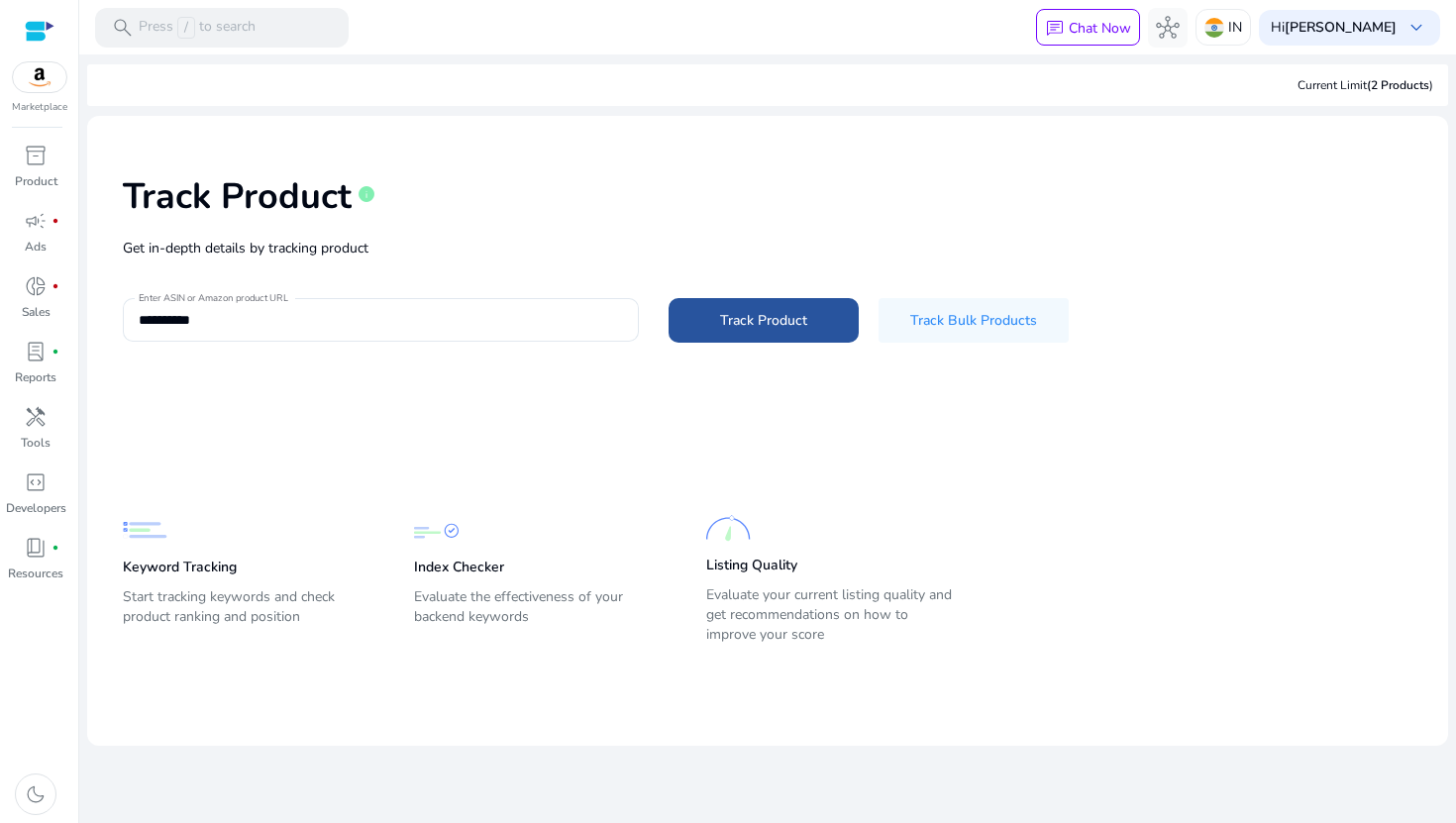 click 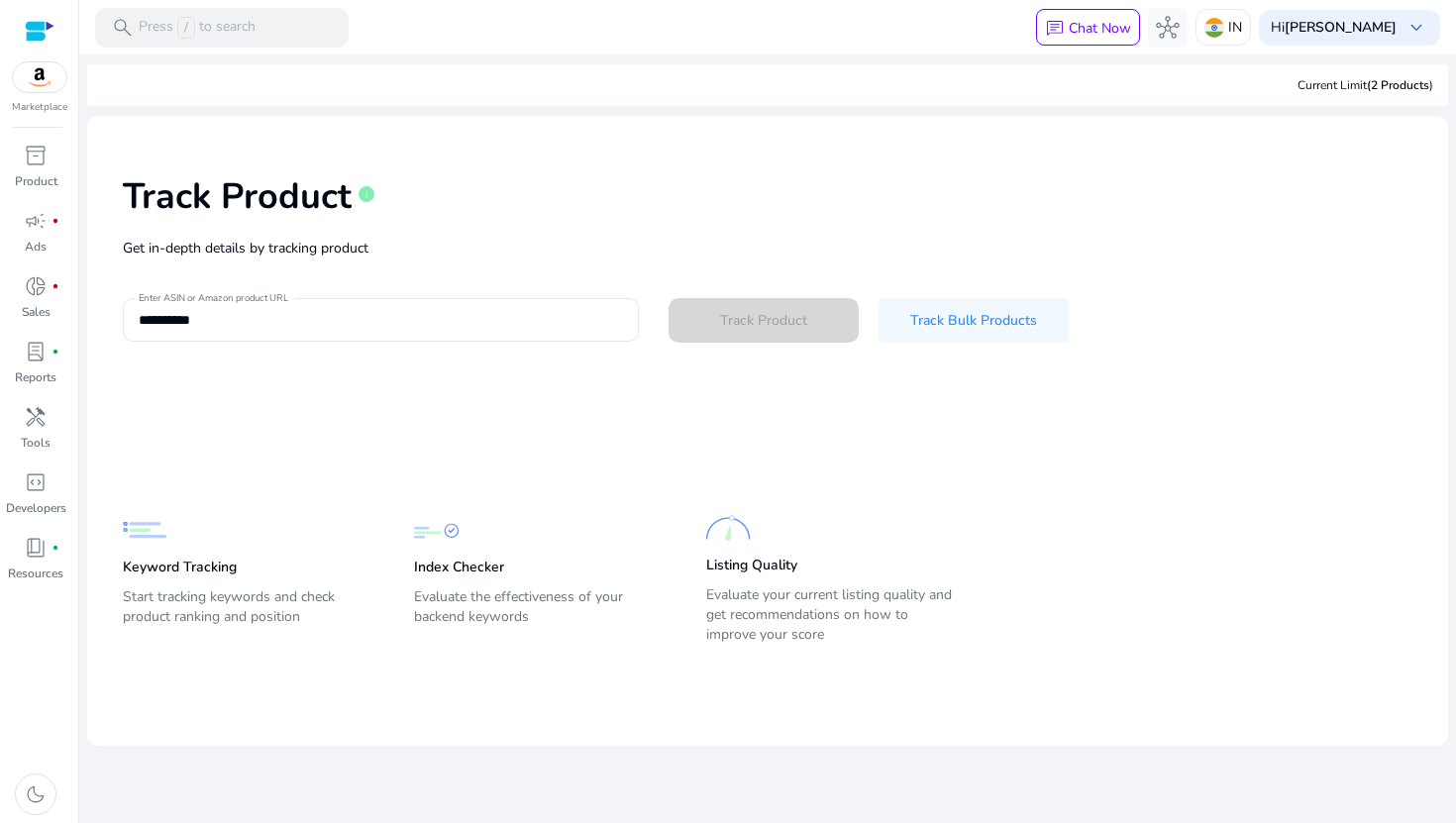 type 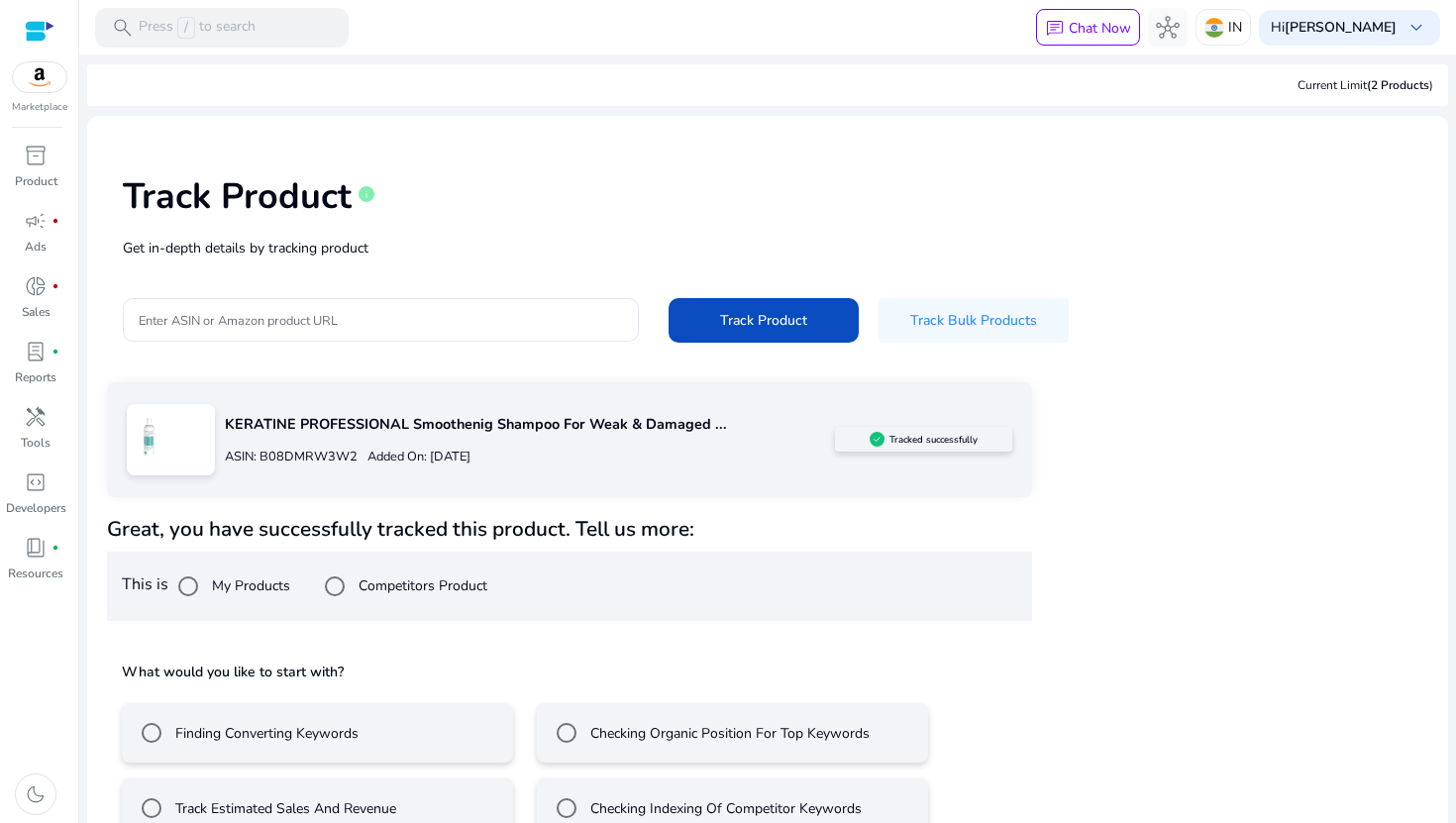 click on "KERATINE PROFESSIONAL Smoothenig Shampoo For Weak & Damaged ...  ASIN: B08DMRW3W2  Added On: [DATE]  Tracked successfully  Great, you have successfully tracked this product. Tell us more:   This is  My Products Competitors Product What would you like to start with? Finding Converting Keywords Checking Organic Position For Top Keywords Track Estimated Sales And Revenue Checking Indexing Of Competitor Keywords" 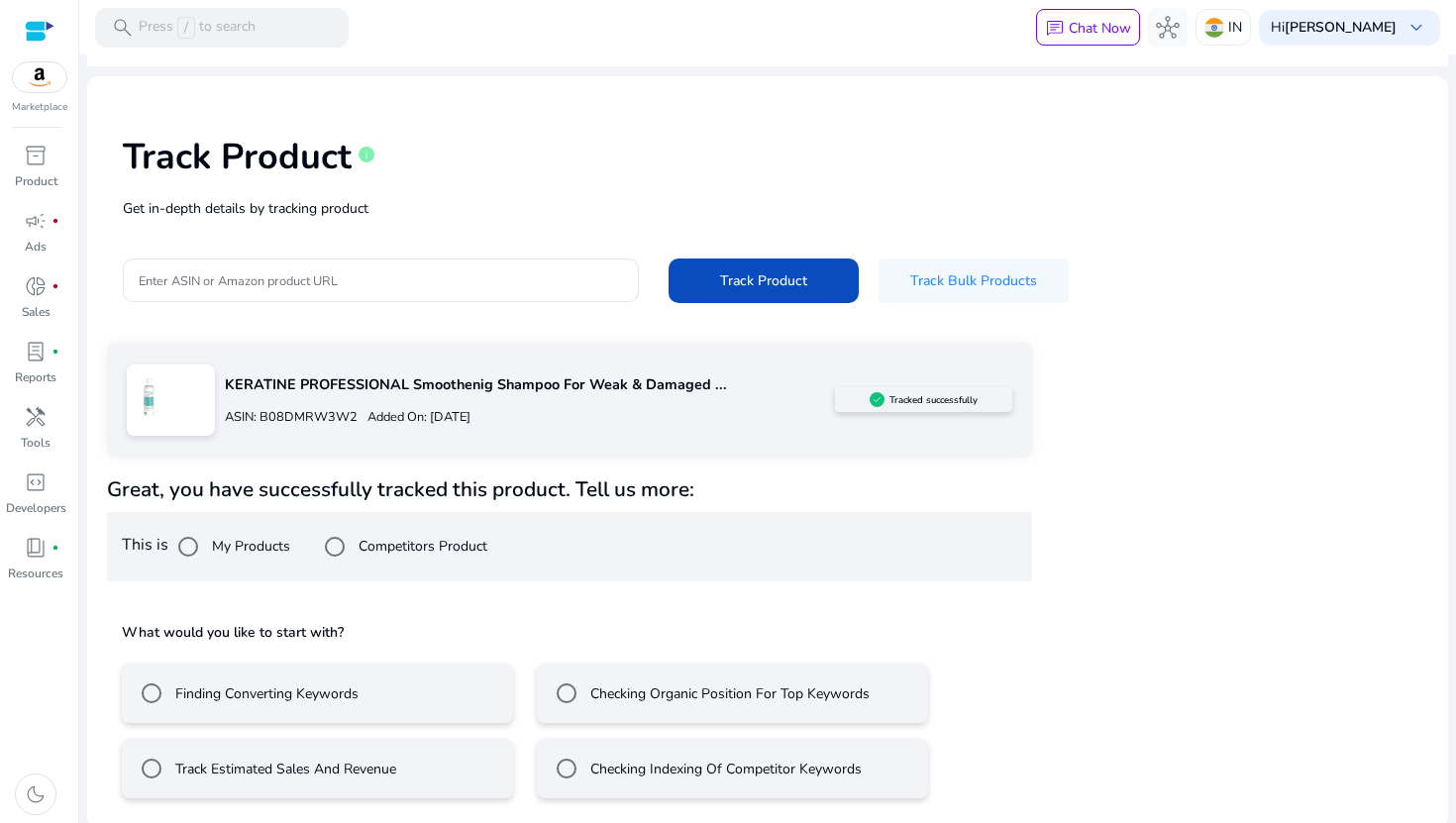 scroll, scrollTop: 45, scrollLeft: 0, axis: vertical 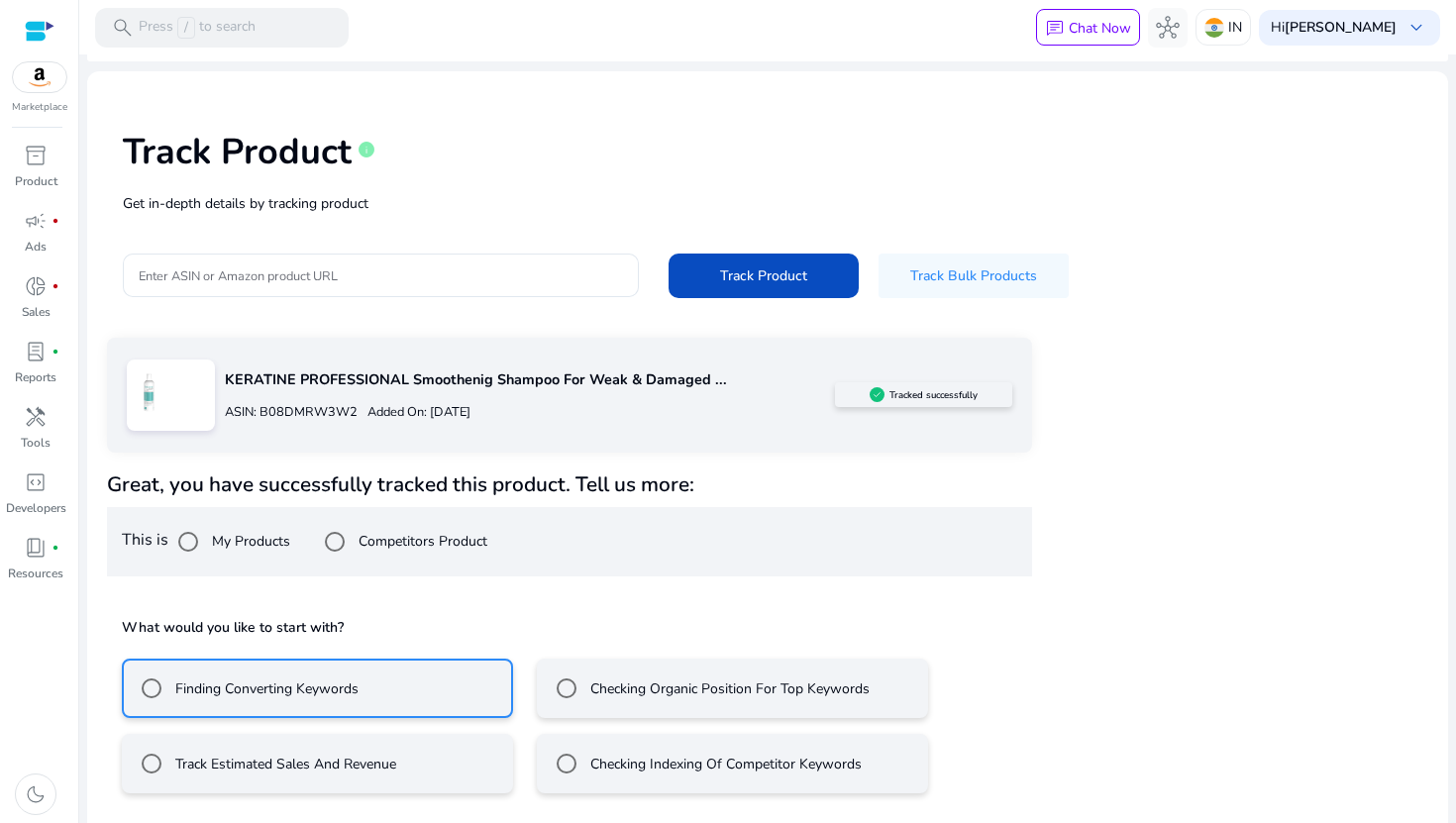 click on "KERATINE PROFESSIONAL Smoothenig Shampoo For Weak & Damaged ...  ASIN: B08DMRW3W2  Added On: [DATE]  Tracked successfully  Great, you have successfully tracked this product. Tell us more:   This is  My Products Competitors Product What would you like to start with? Finding Converting Keywords Checking Organic Position For Top Keywords Track Estimated Sales And Revenue Checking Indexing Of Competitor Keywords All set, Product Intelligence is configured now. Get Started" 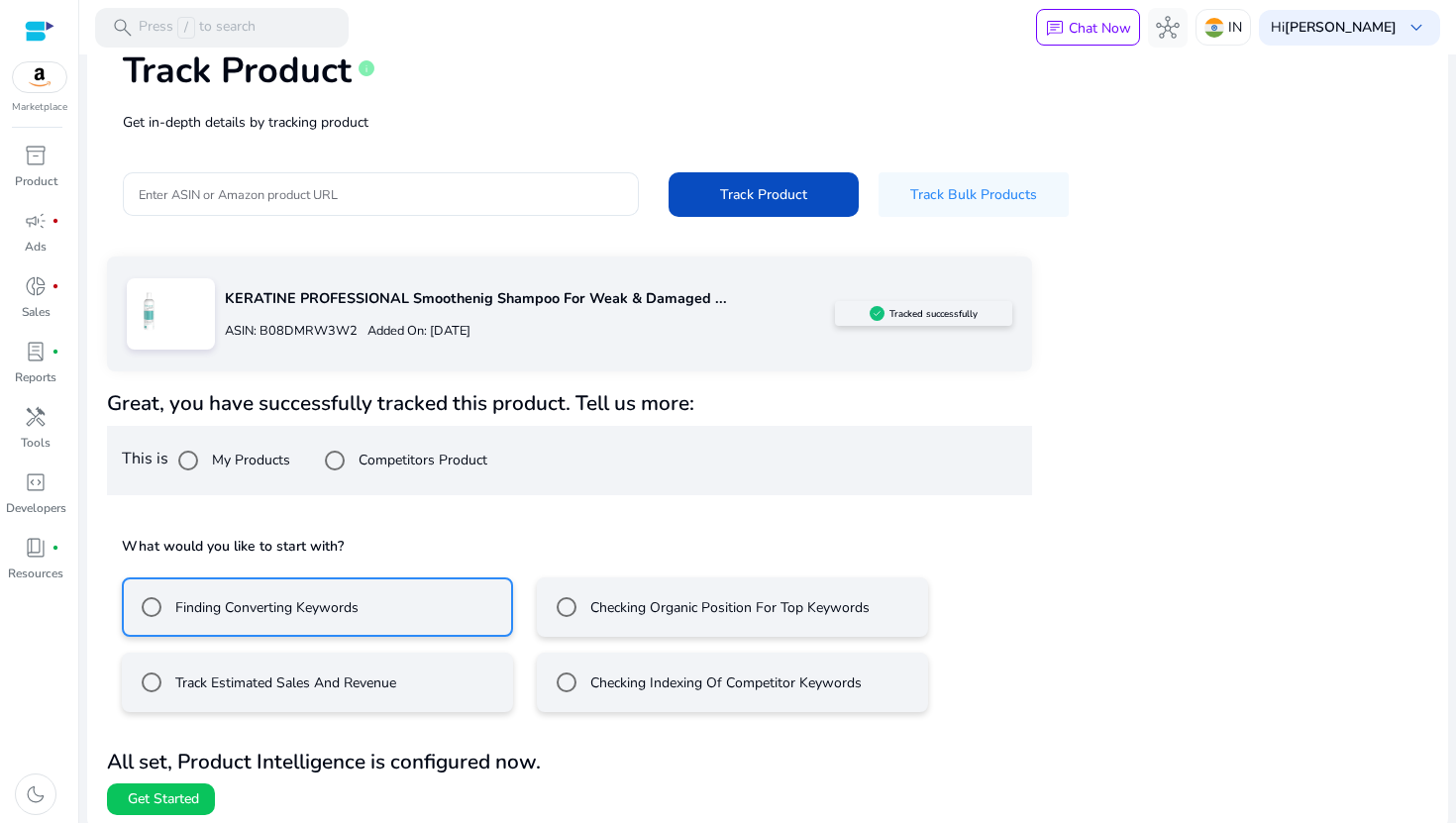 scroll, scrollTop: 133, scrollLeft: 0, axis: vertical 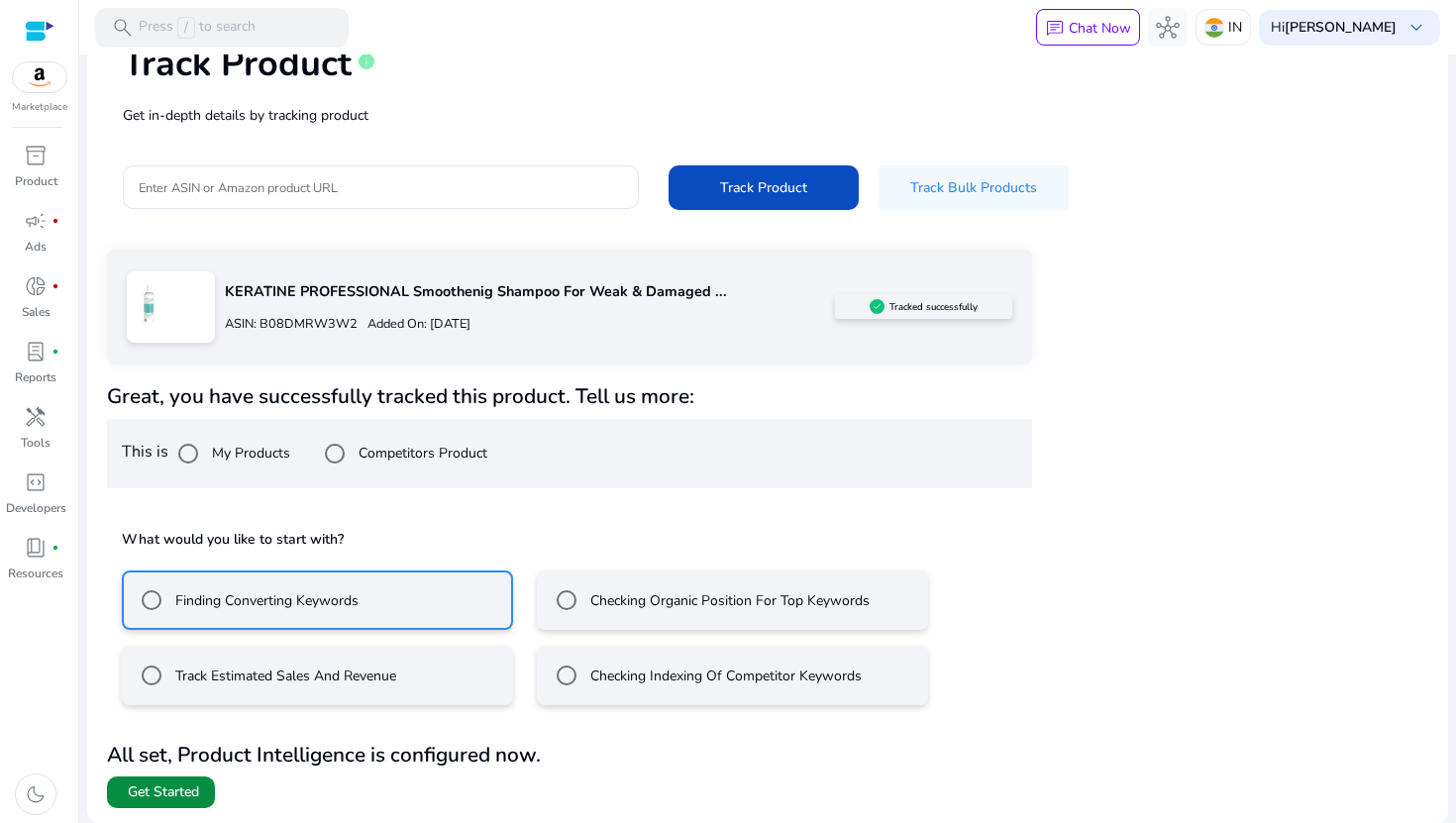 click on "Get Started" at bounding box center [163, 792] 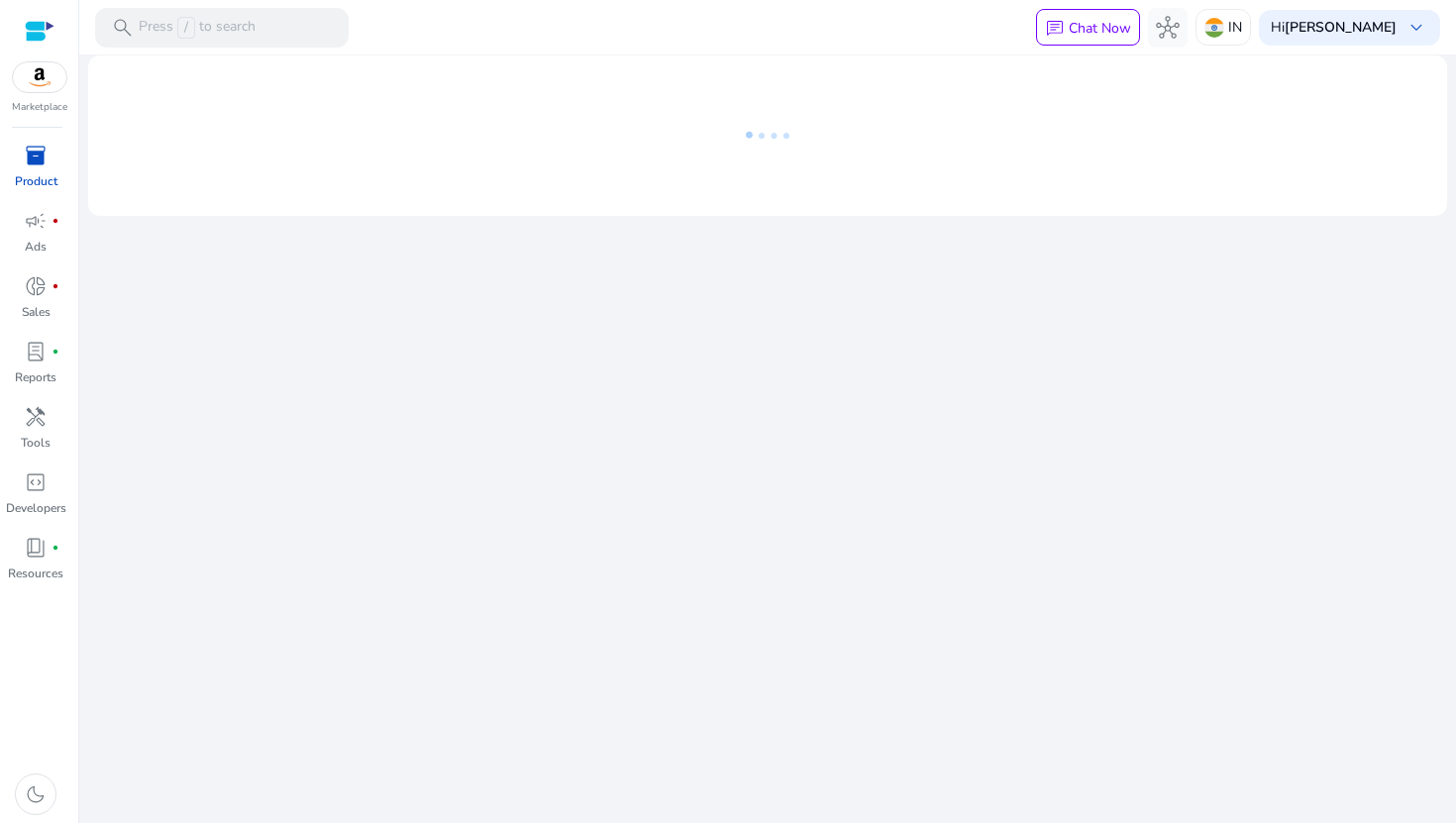 scroll, scrollTop: 0, scrollLeft: 0, axis: both 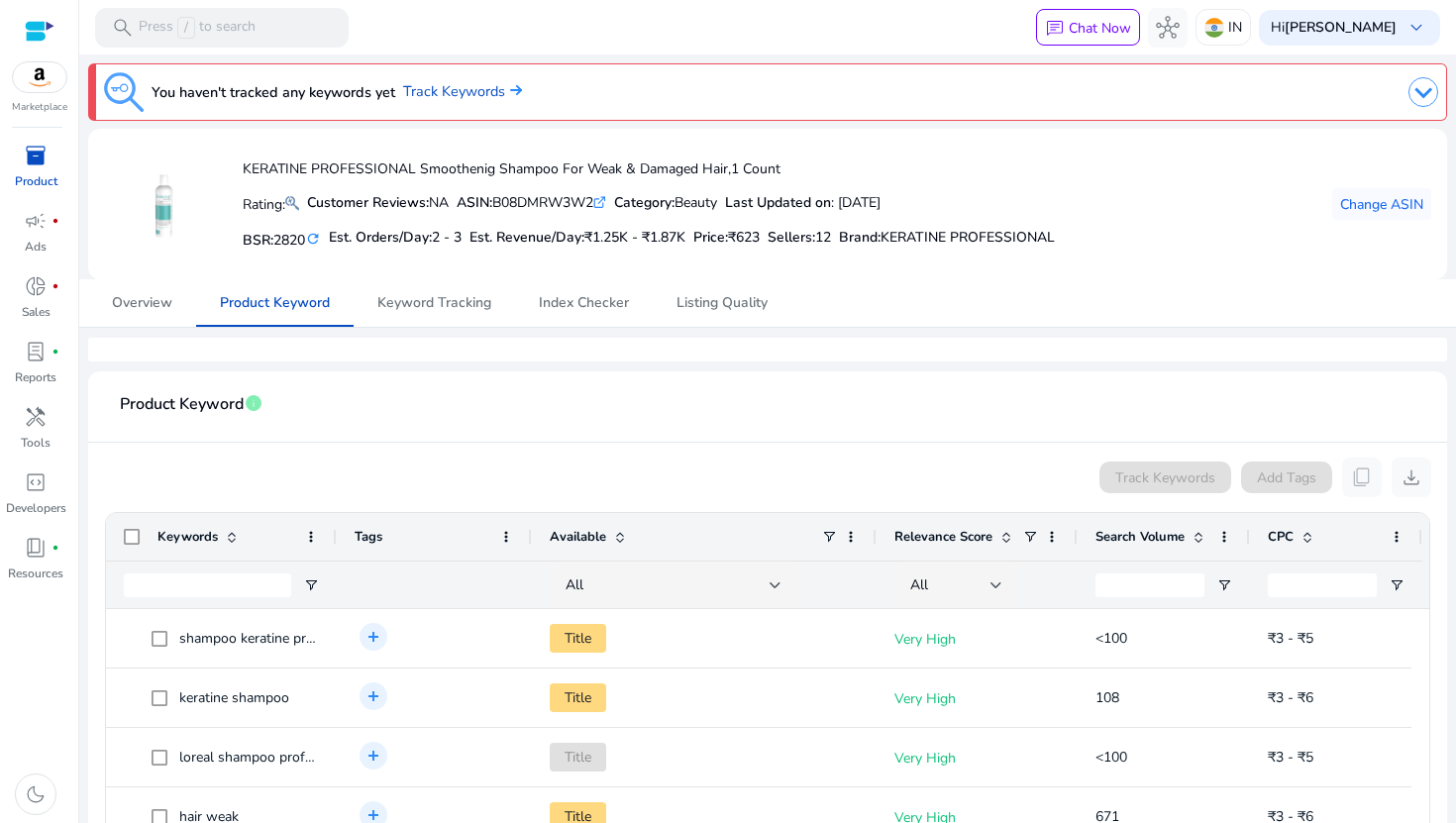 click on "Track Keywords   Add Tags   content_copy   download" 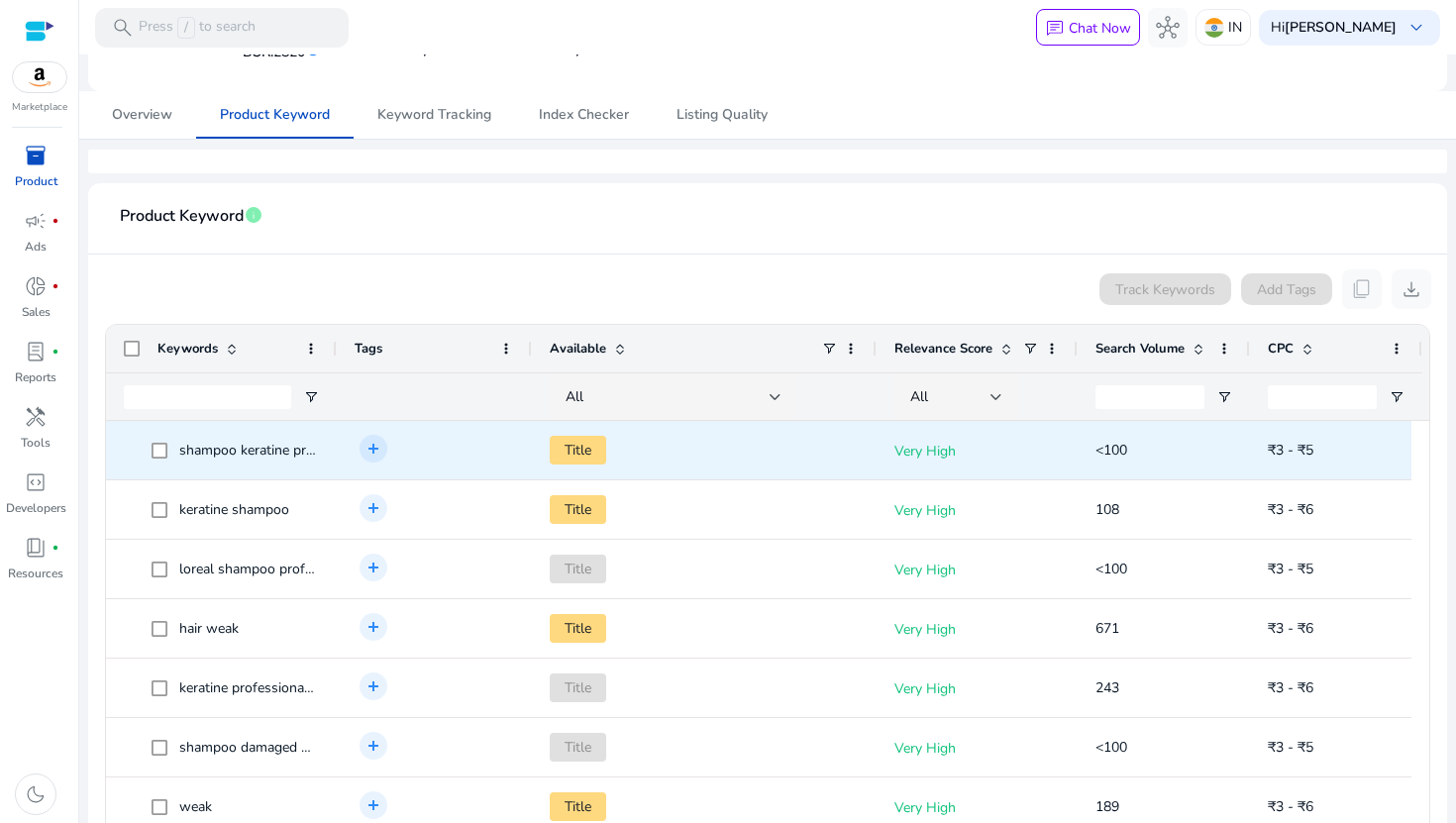 scroll, scrollTop: 198, scrollLeft: 0, axis: vertical 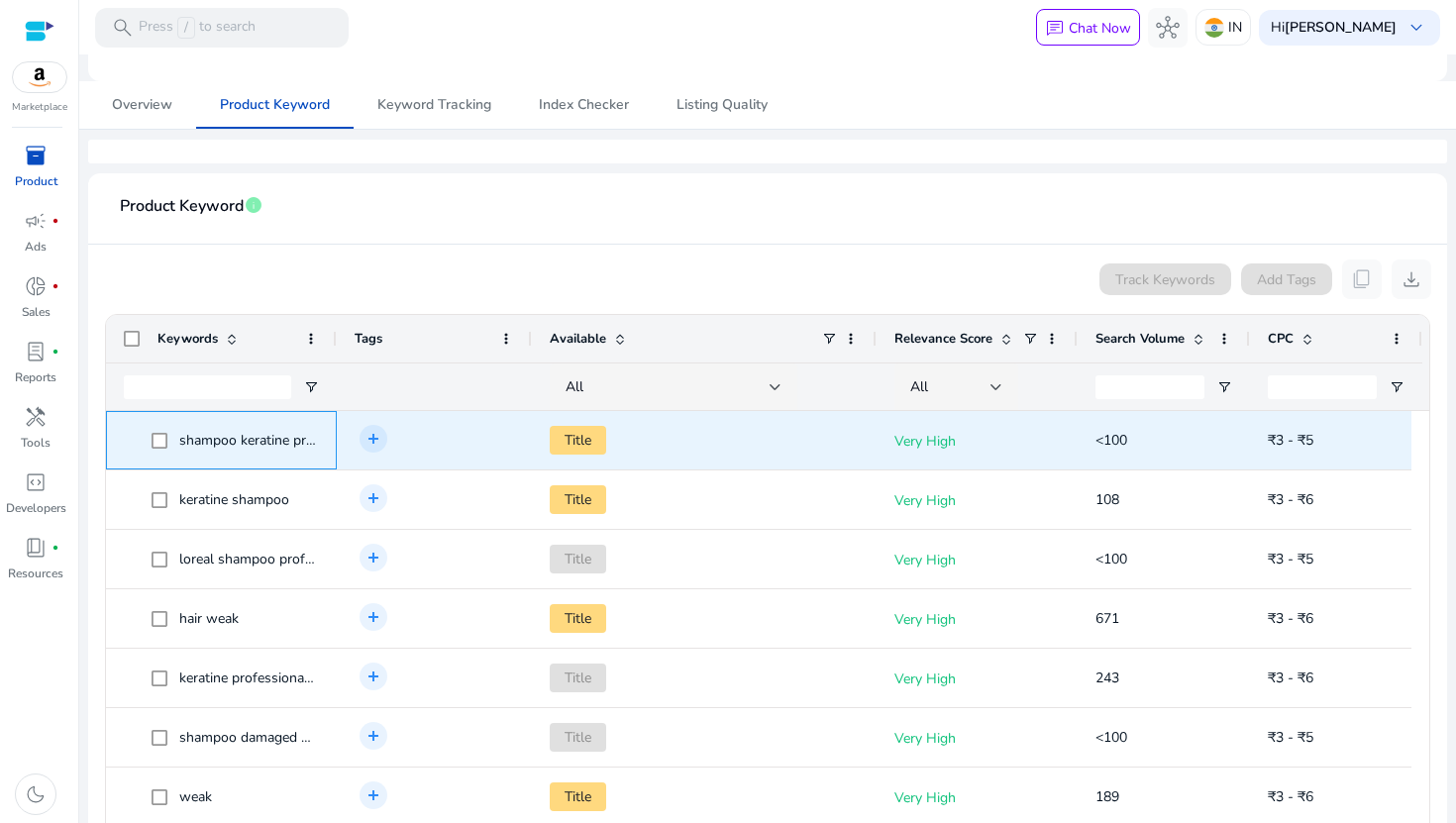 click on "shampoo keratine professional" 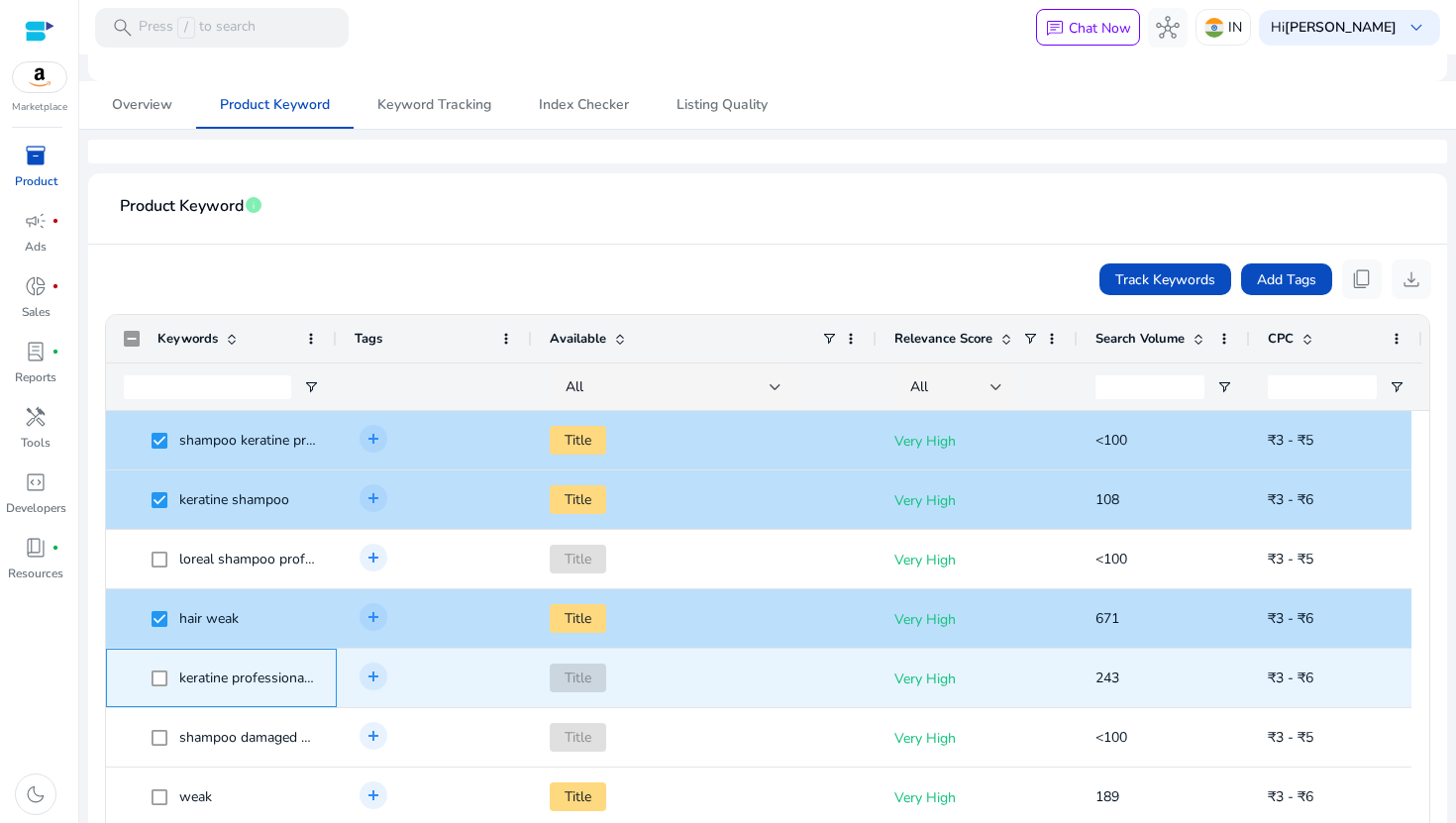click on "keratine professional shampoos" 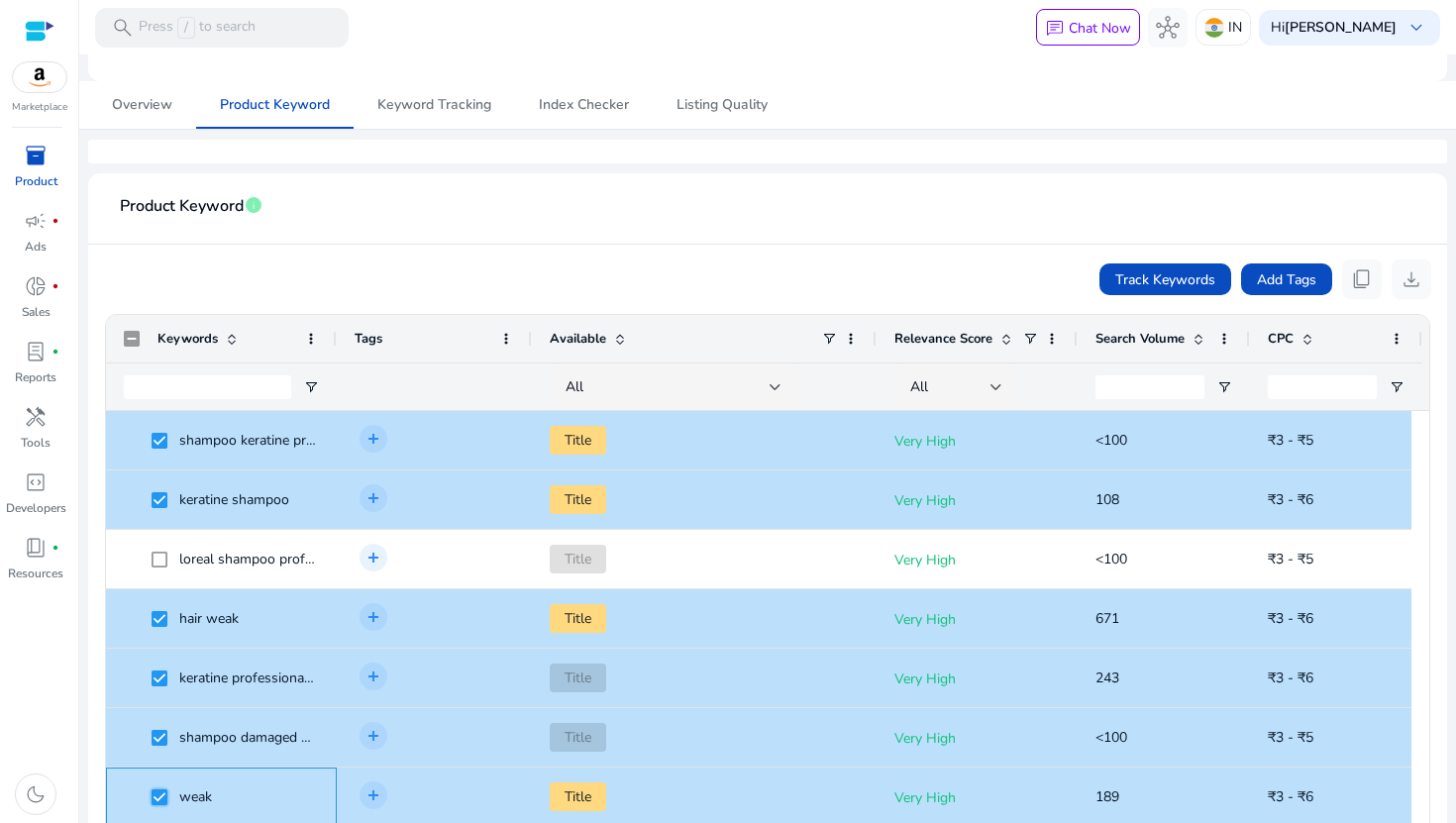 scroll, scrollTop: 228, scrollLeft: 0, axis: vertical 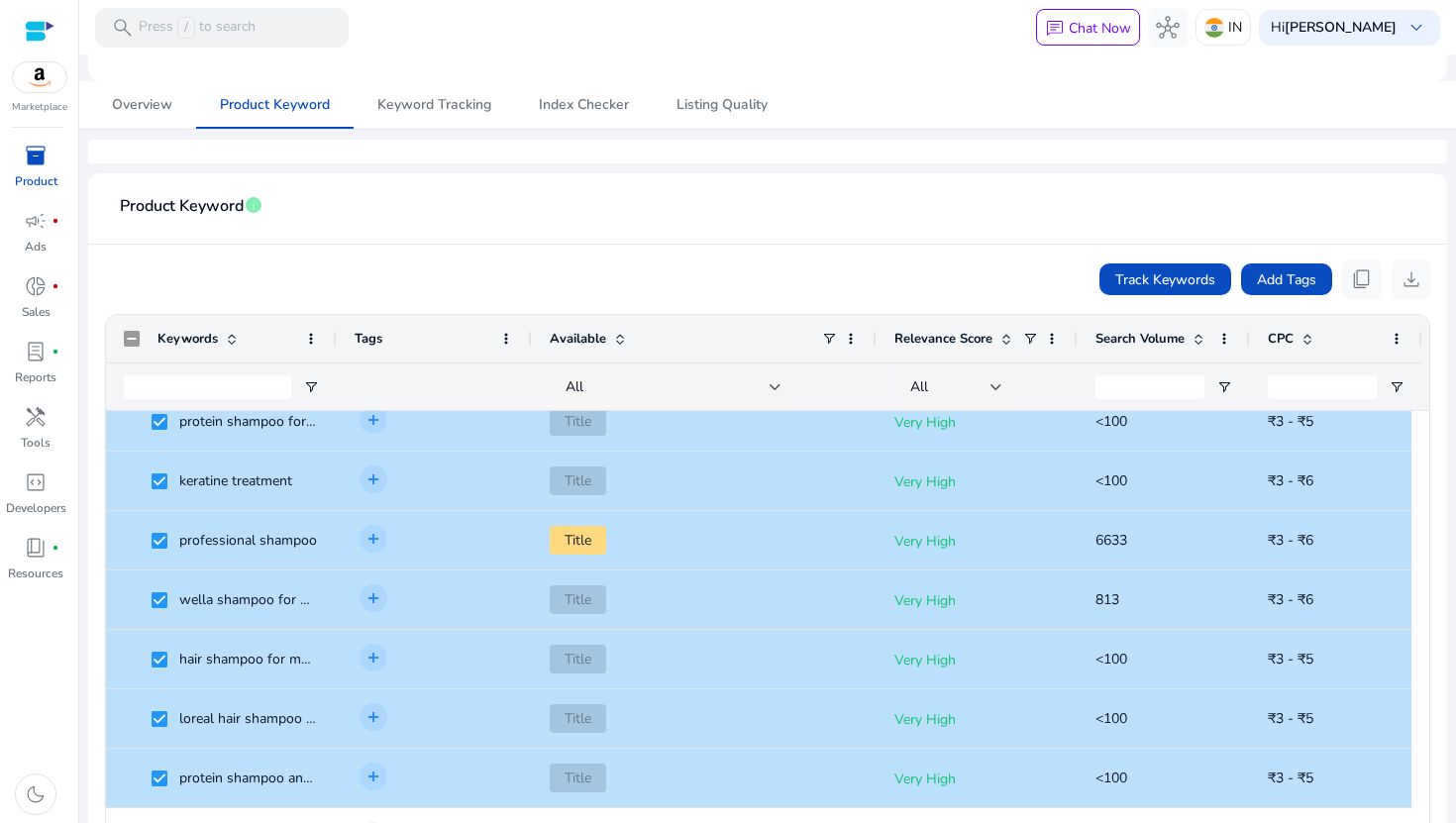 drag, startPoint x: 1422, startPoint y: 556, endPoint x: 1422, endPoint y: 614, distance: 58 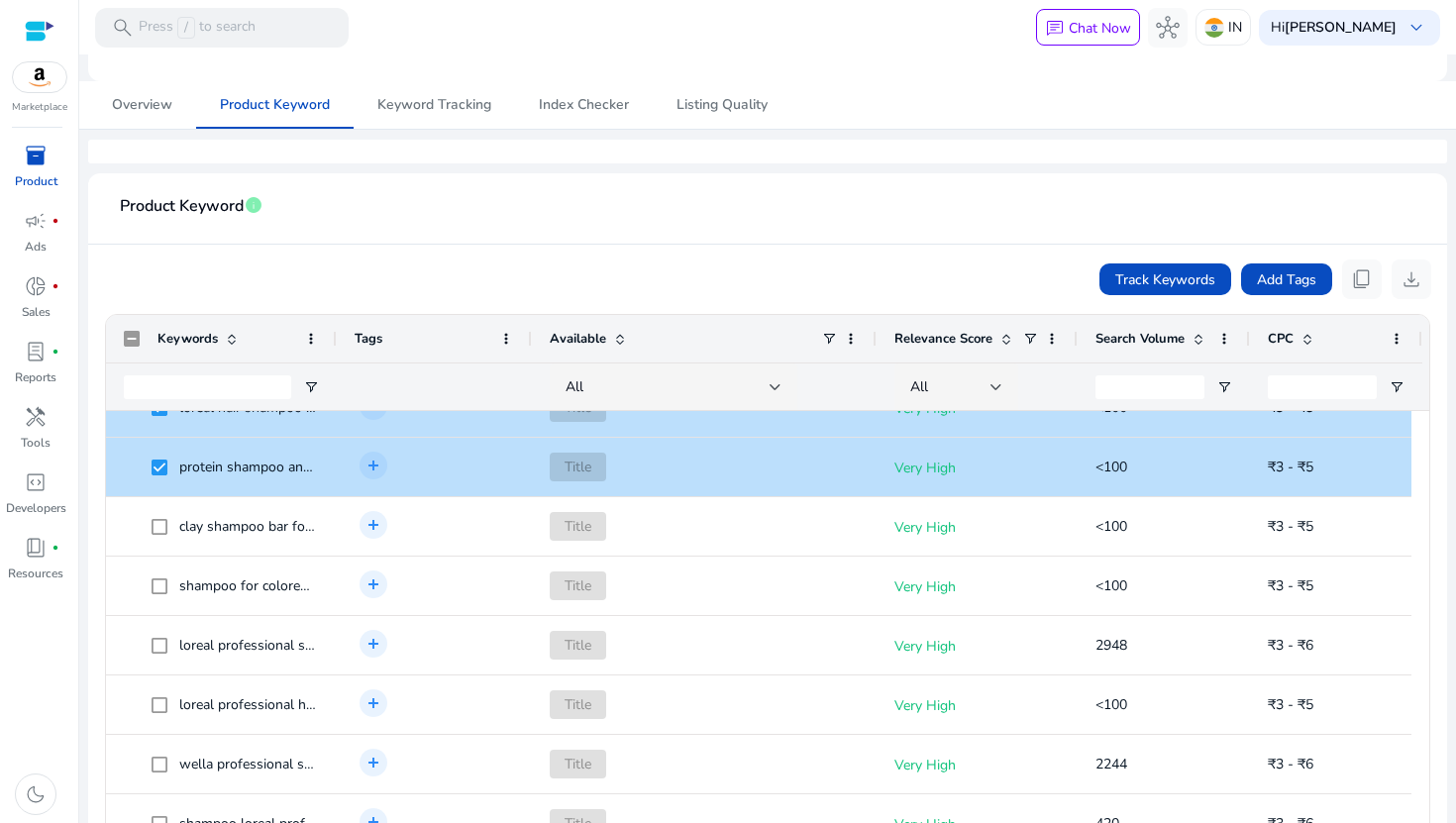 scroll, scrollTop: 1121, scrollLeft: 0, axis: vertical 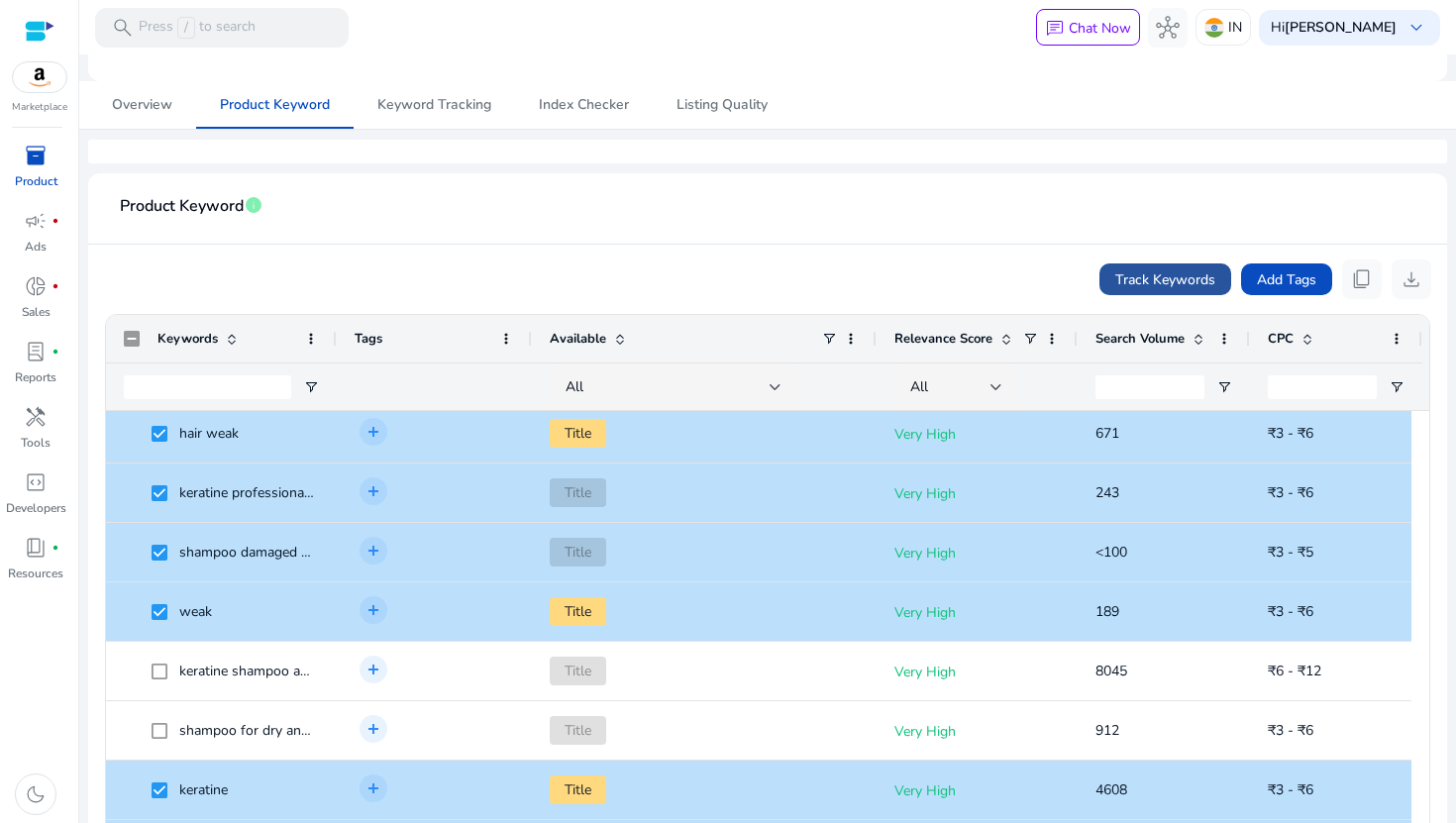 click on "Track Keywords" 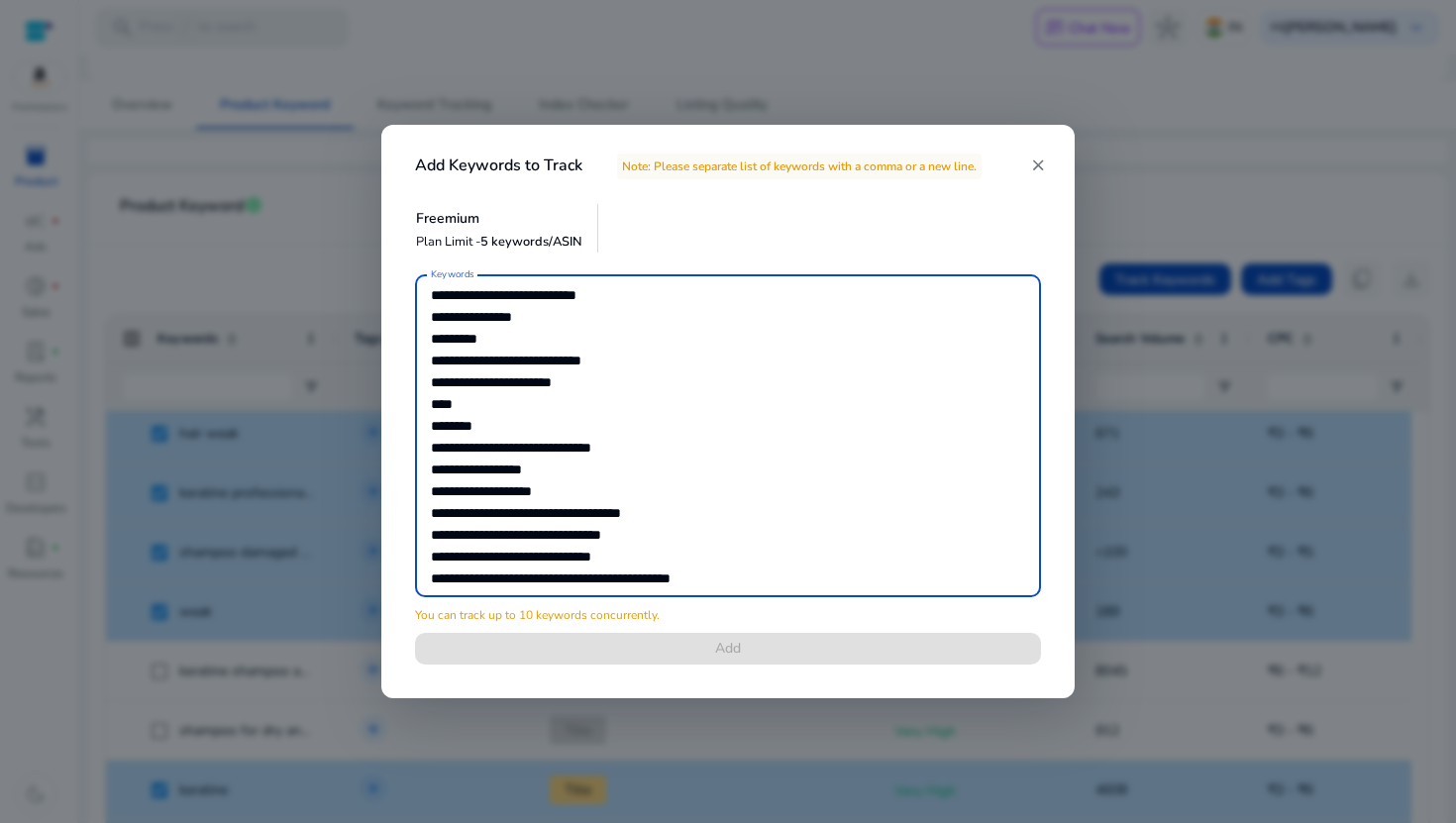drag, startPoint x: 777, startPoint y: 566, endPoint x: 408, endPoint y: 294, distance: 458.4158 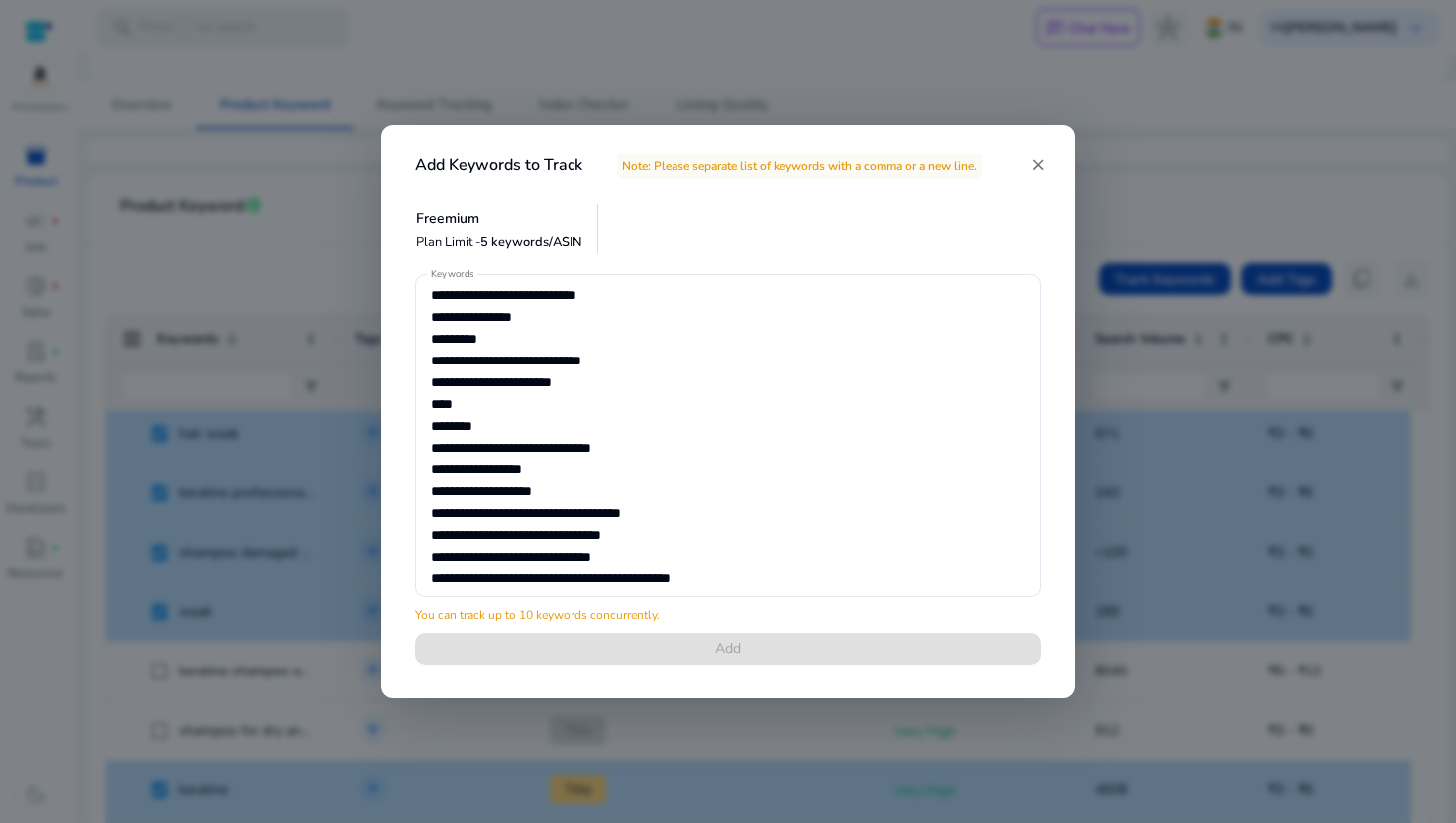 click at bounding box center [728, 411] 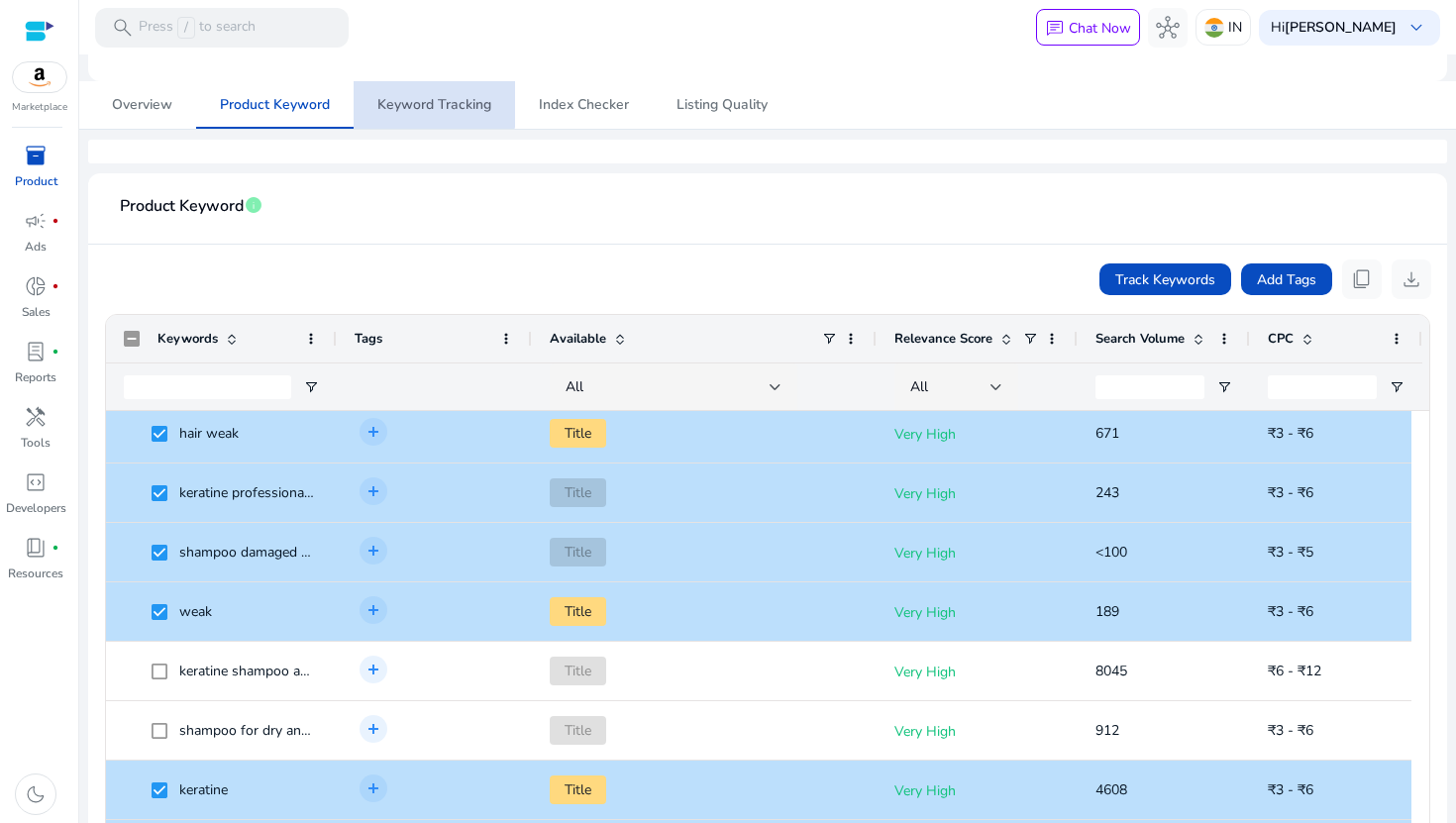 click on "Keyword Tracking" at bounding box center [434, 105] 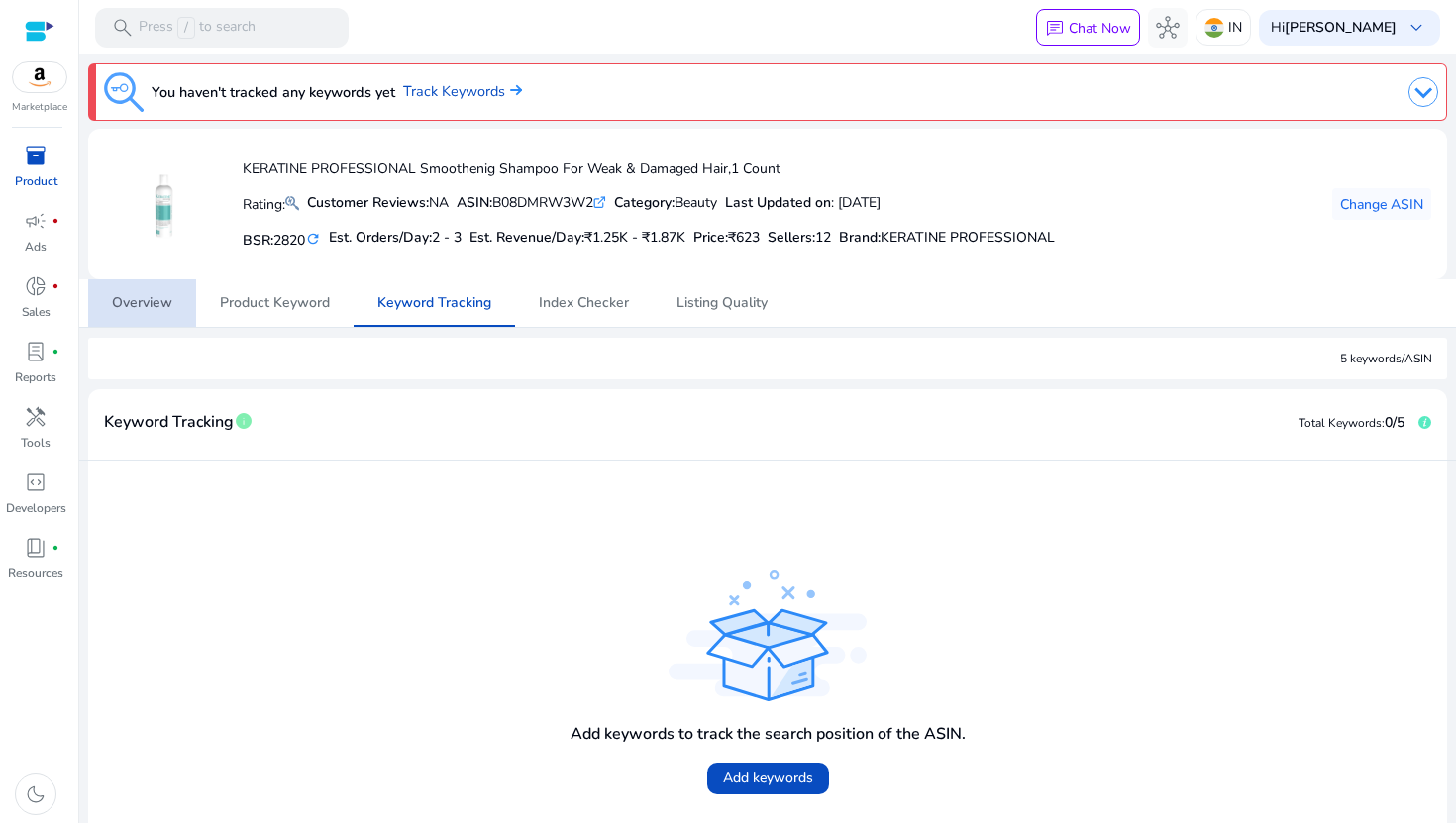 click on "Overview" at bounding box center [142, 303] 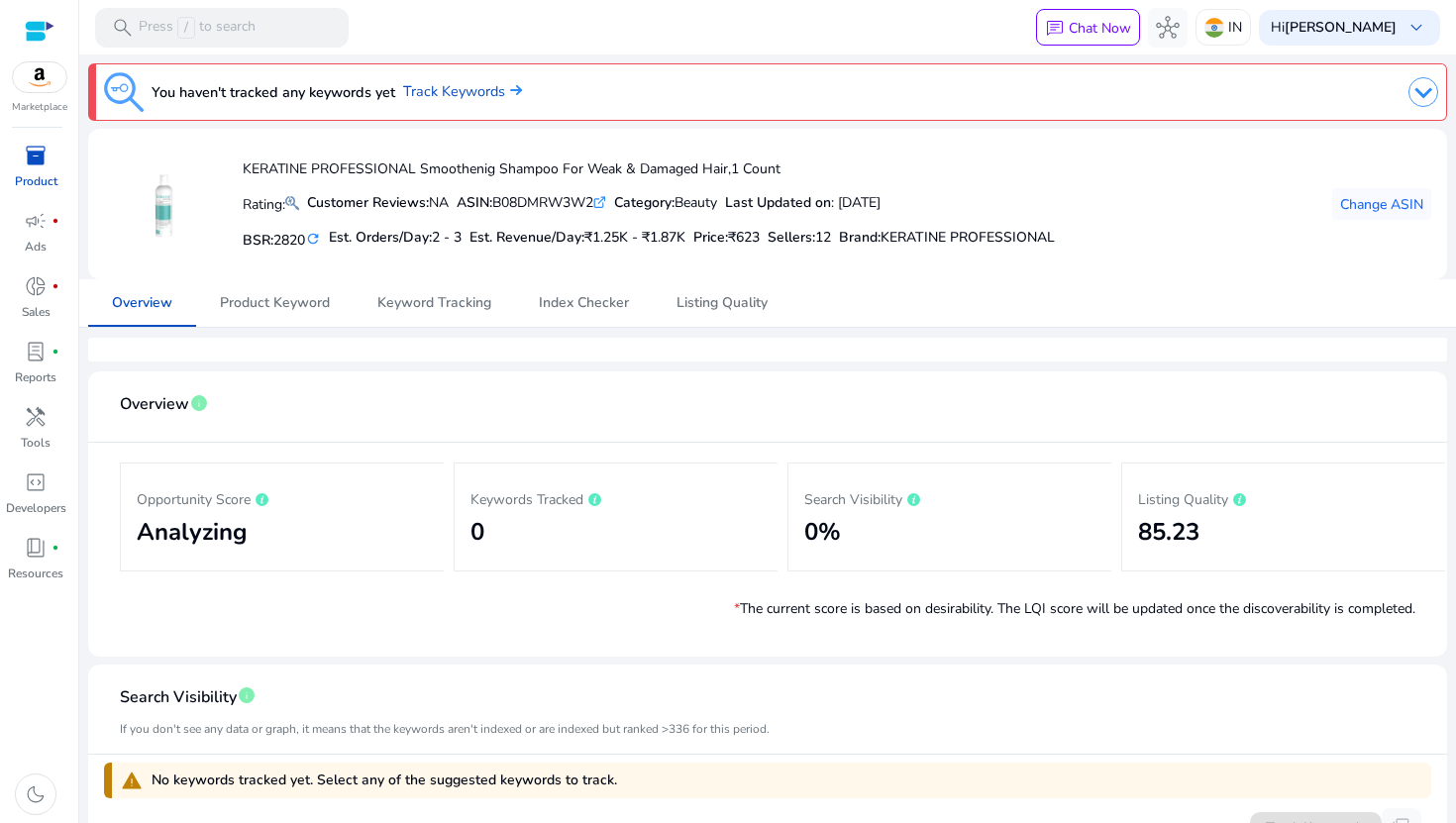 click on "Overview  info" 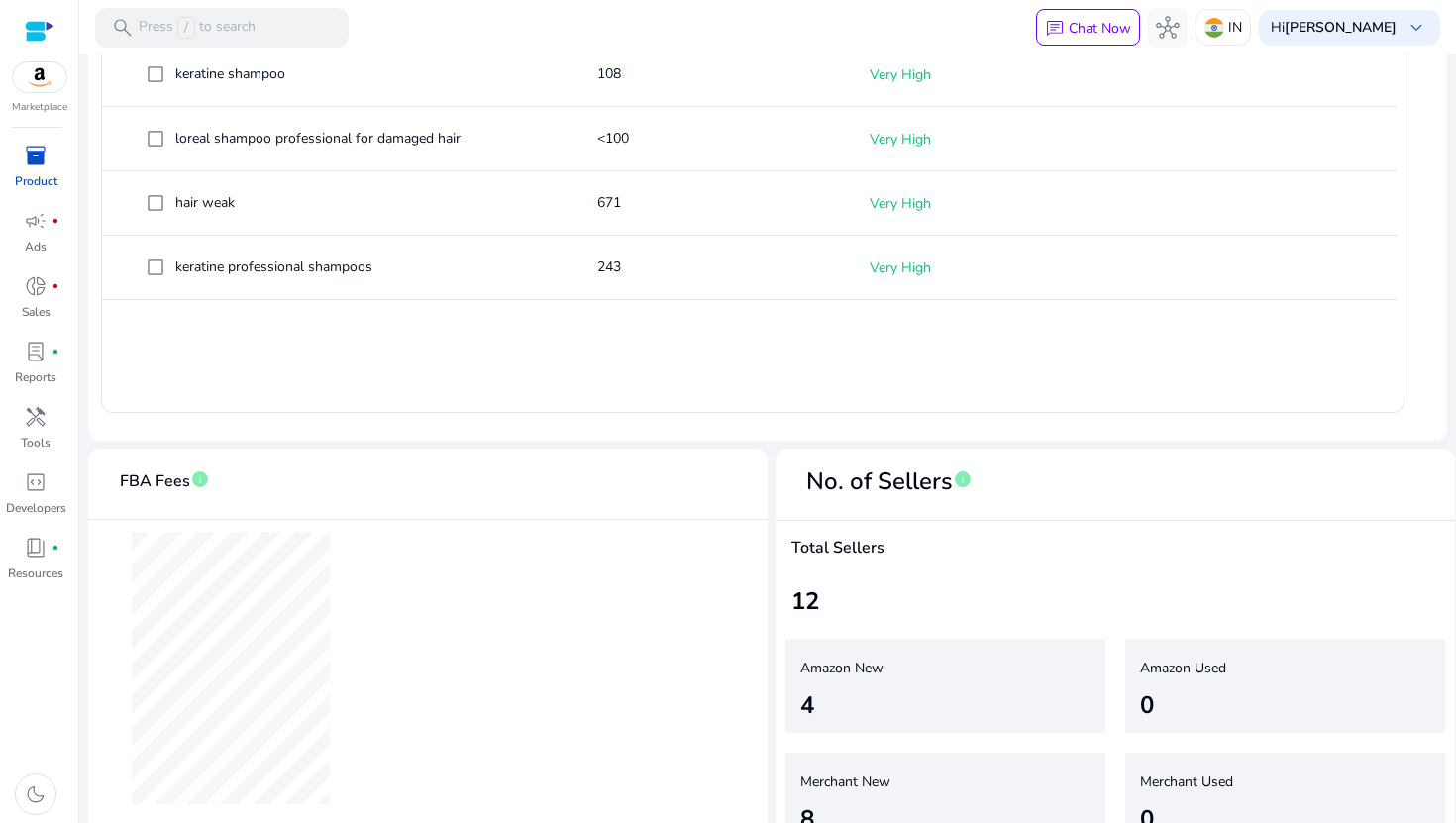 scroll, scrollTop: 968, scrollLeft: 0, axis: vertical 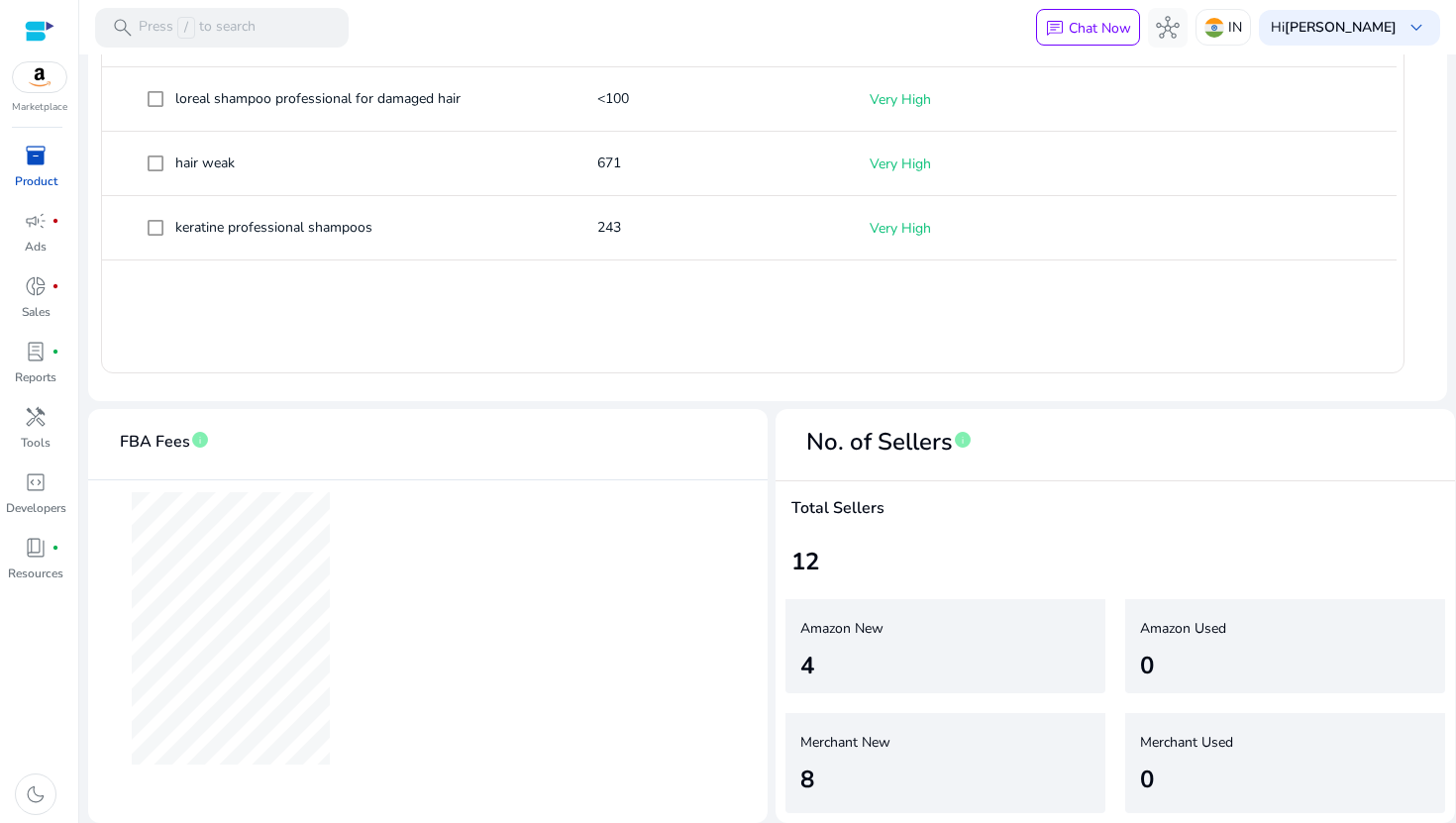 drag, startPoint x: 1455, startPoint y: 279, endPoint x: 1427, endPoint y: 115, distance: 166.37307 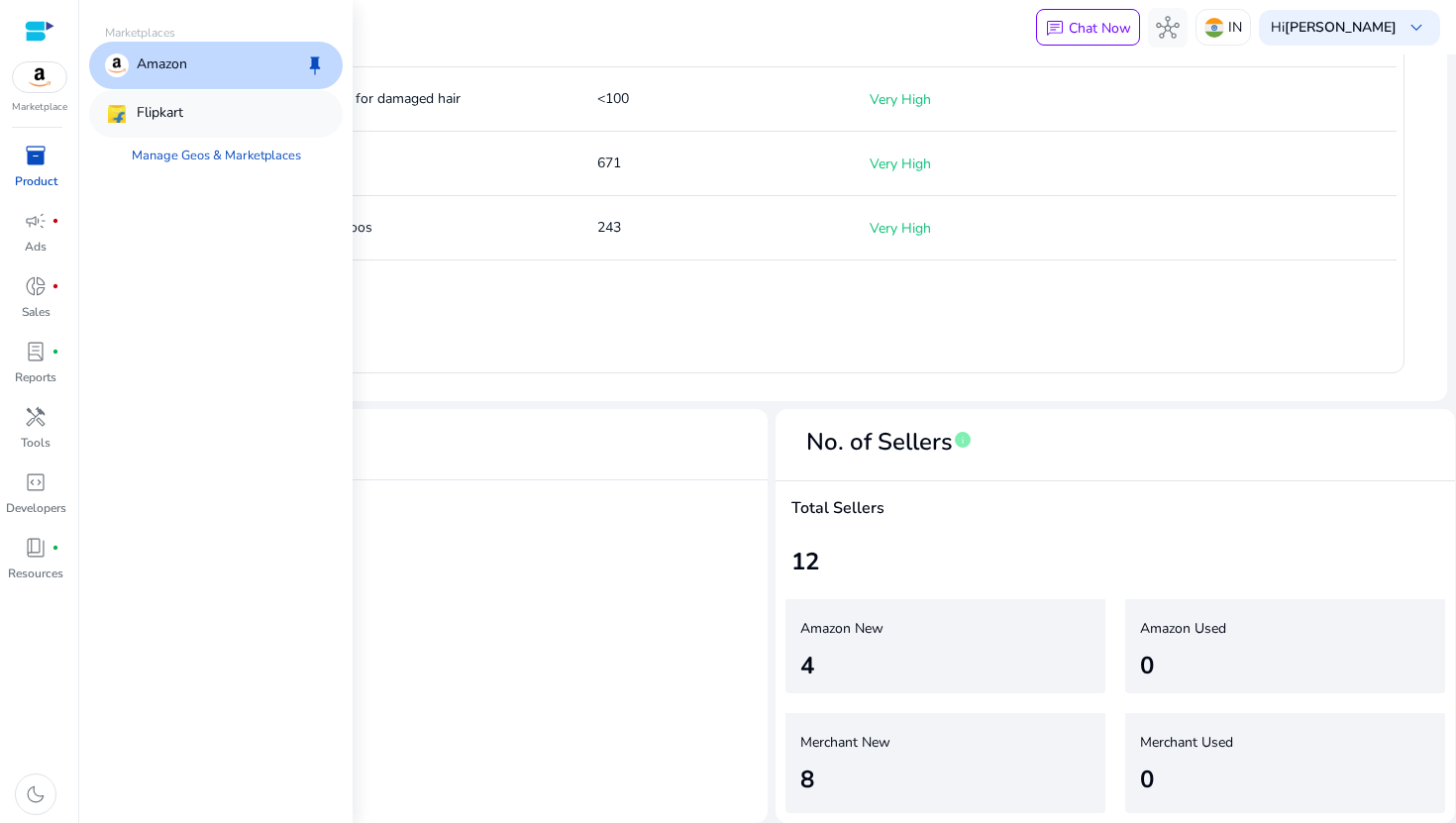 click on "Flipkart" at bounding box center [159, 114] 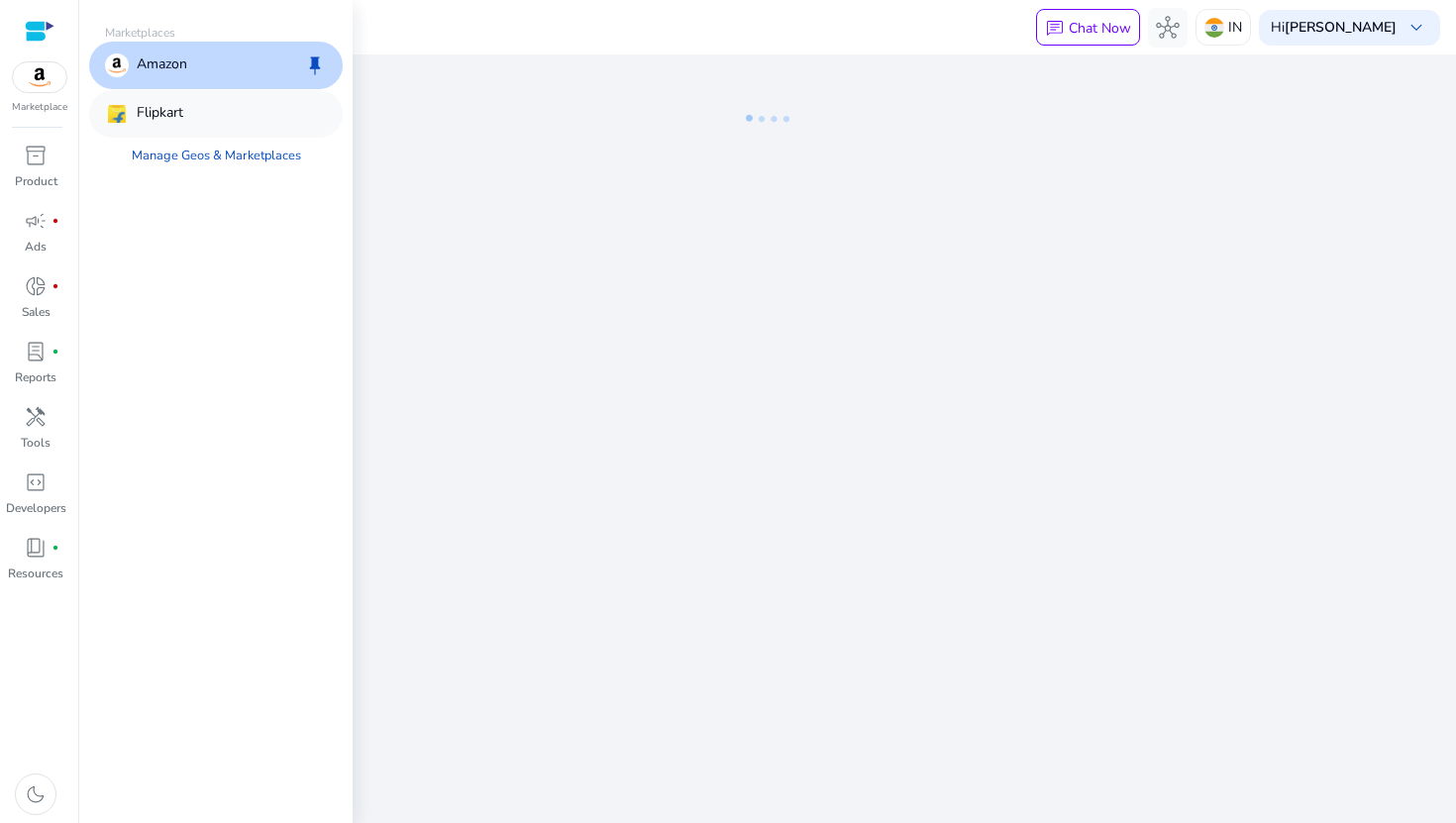 scroll, scrollTop: 0, scrollLeft: 0, axis: both 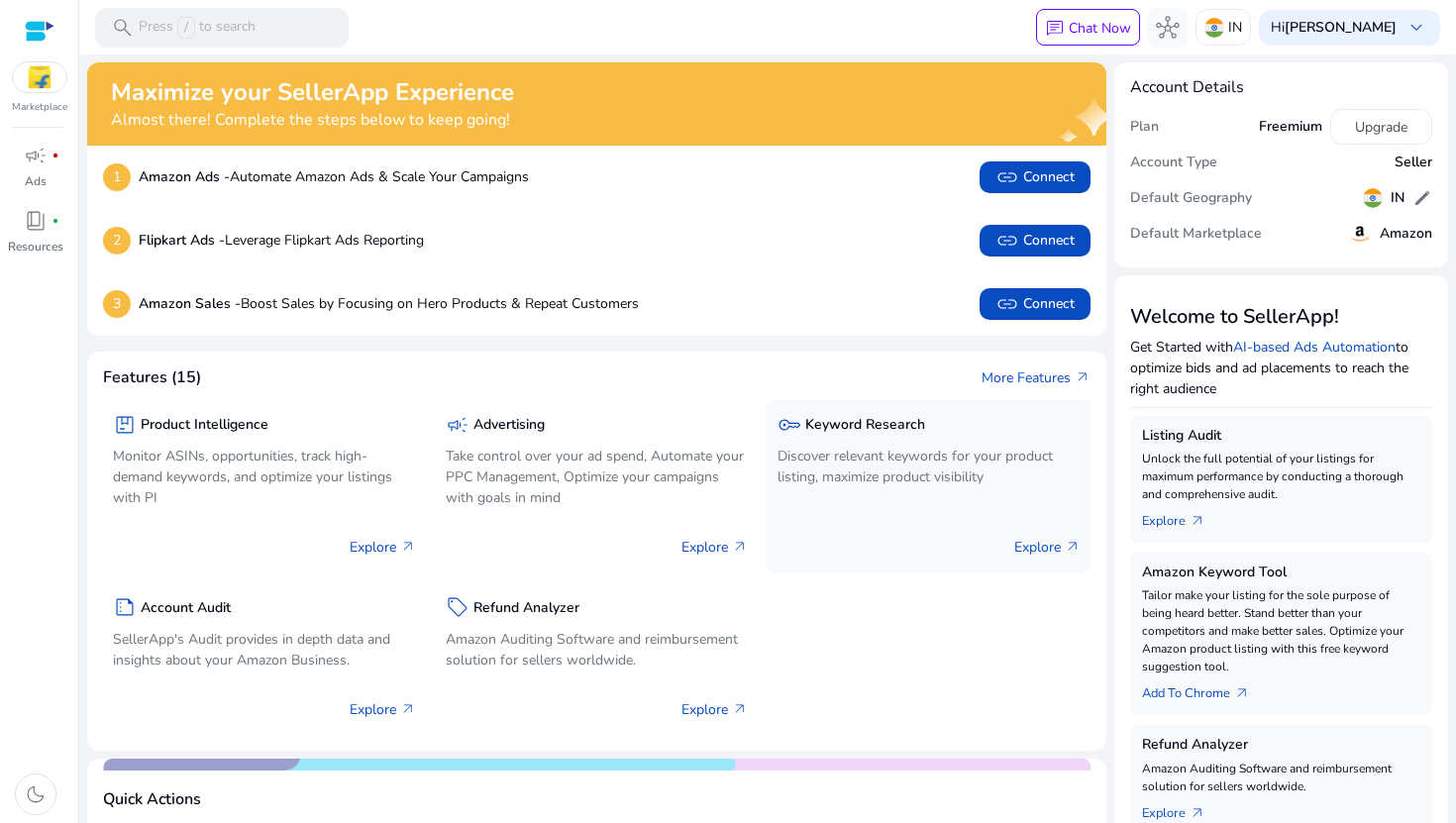 click on "Explore   arrow_outward" 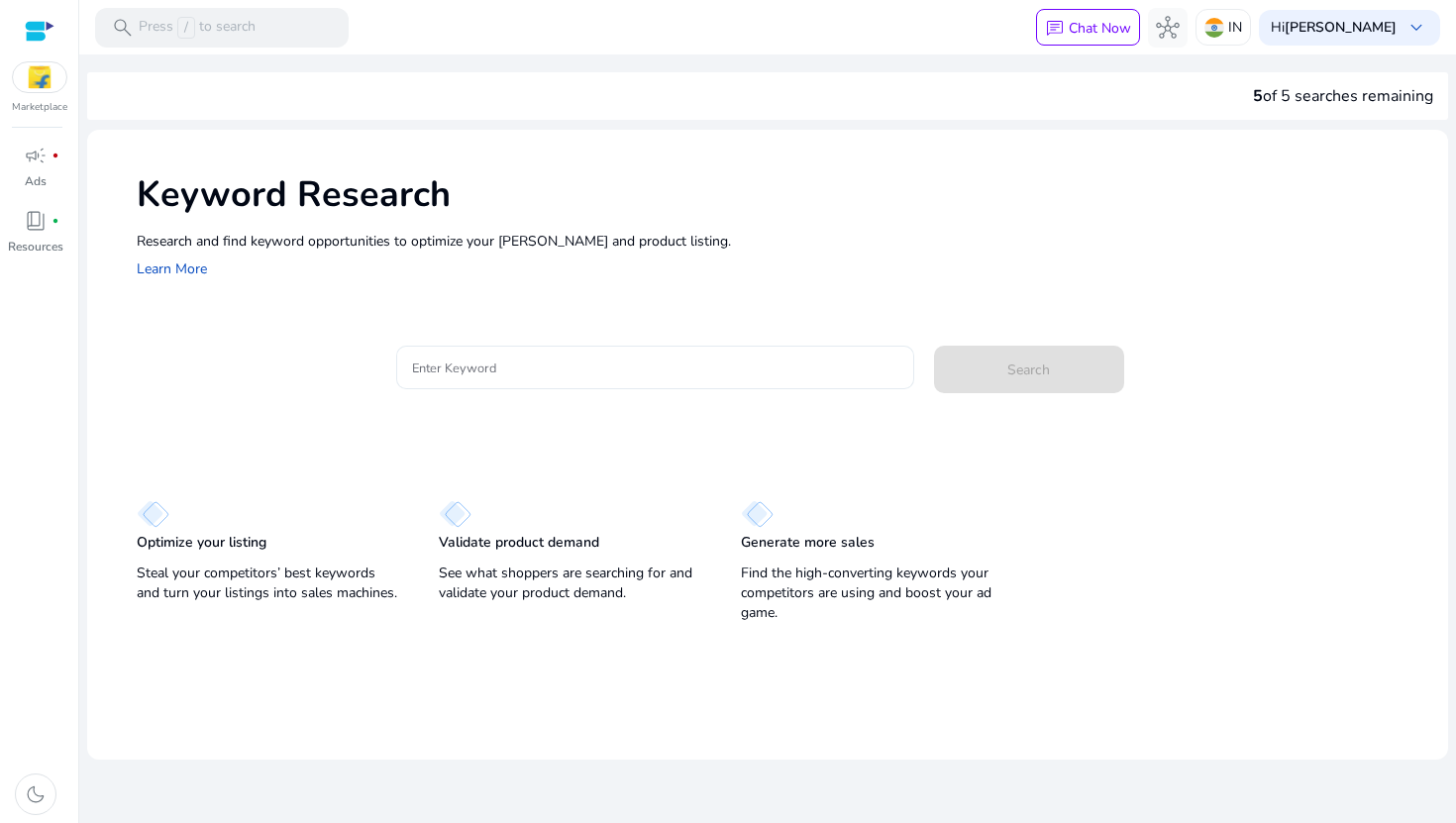 click 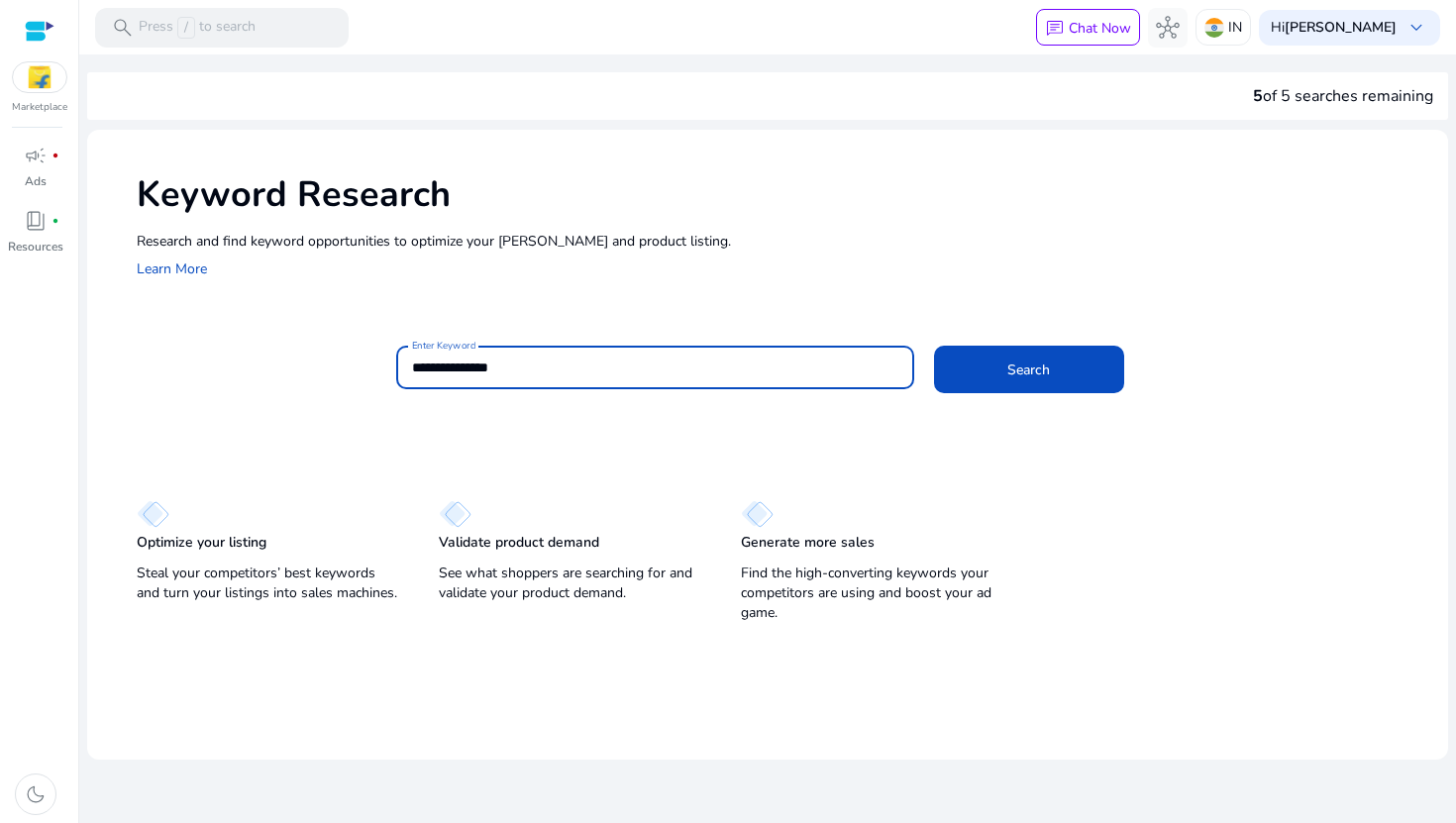 type on "**********" 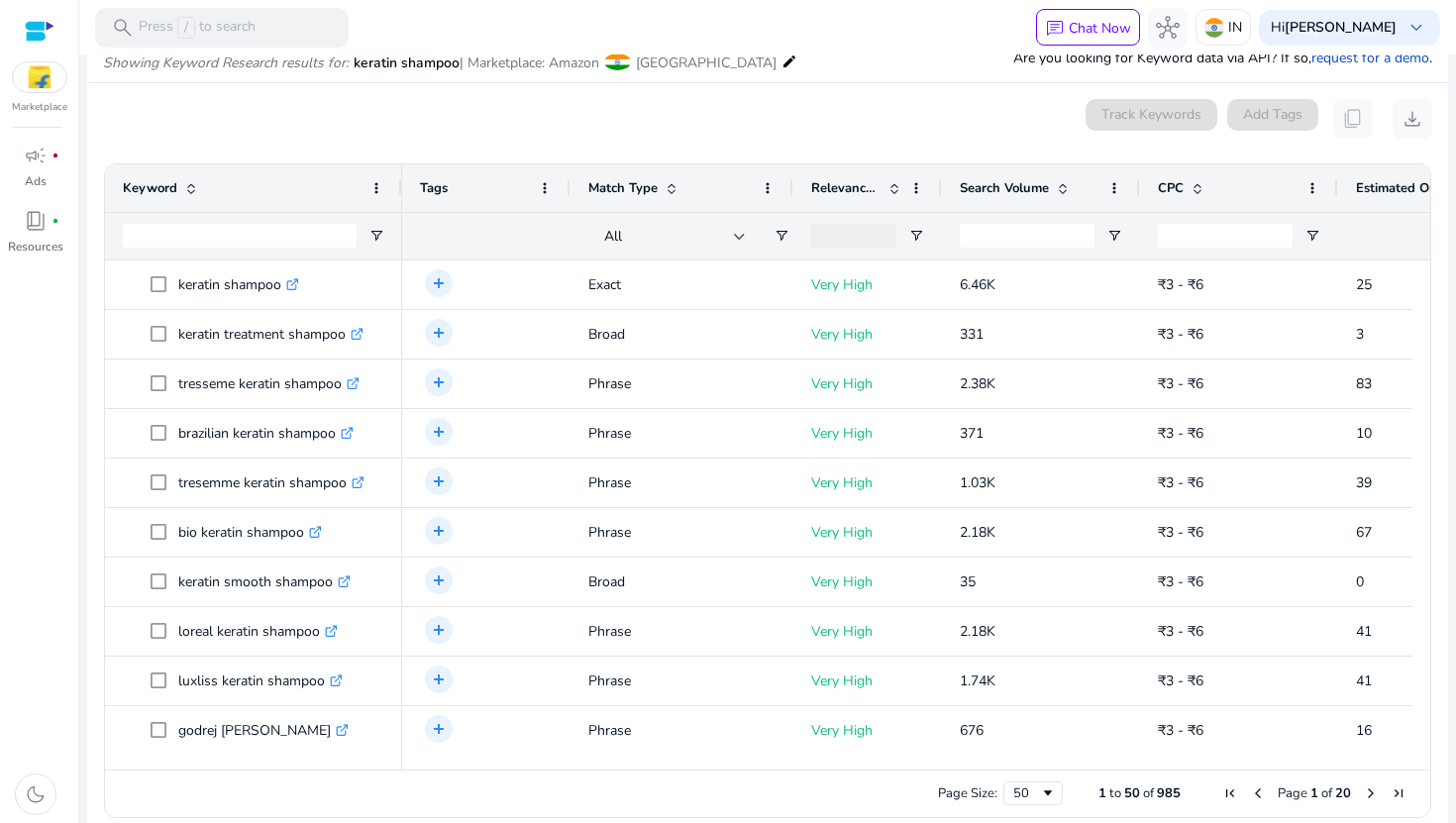 scroll, scrollTop: 236, scrollLeft: 0, axis: vertical 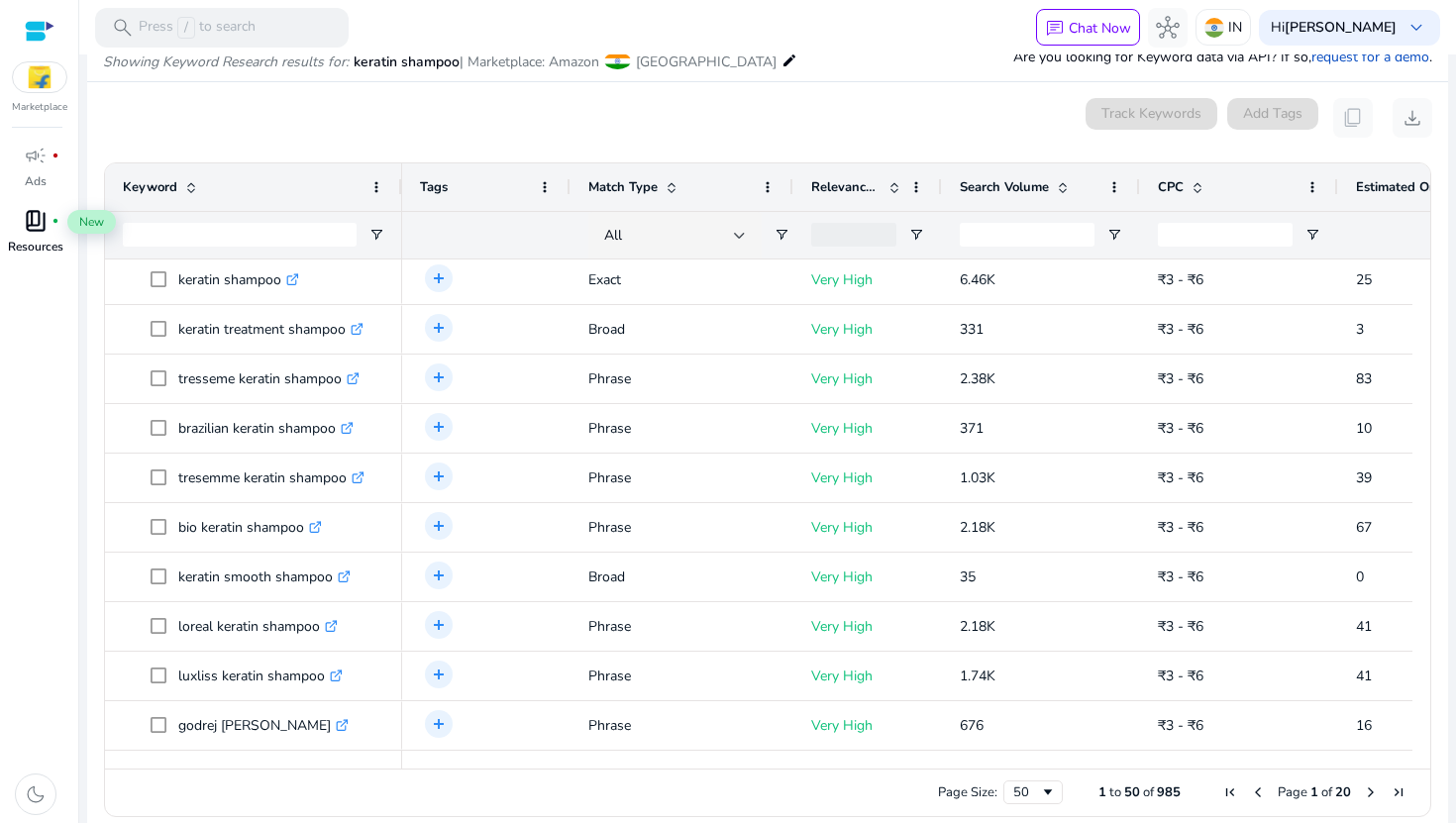 click on "book_4" at bounding box center [36, 221] 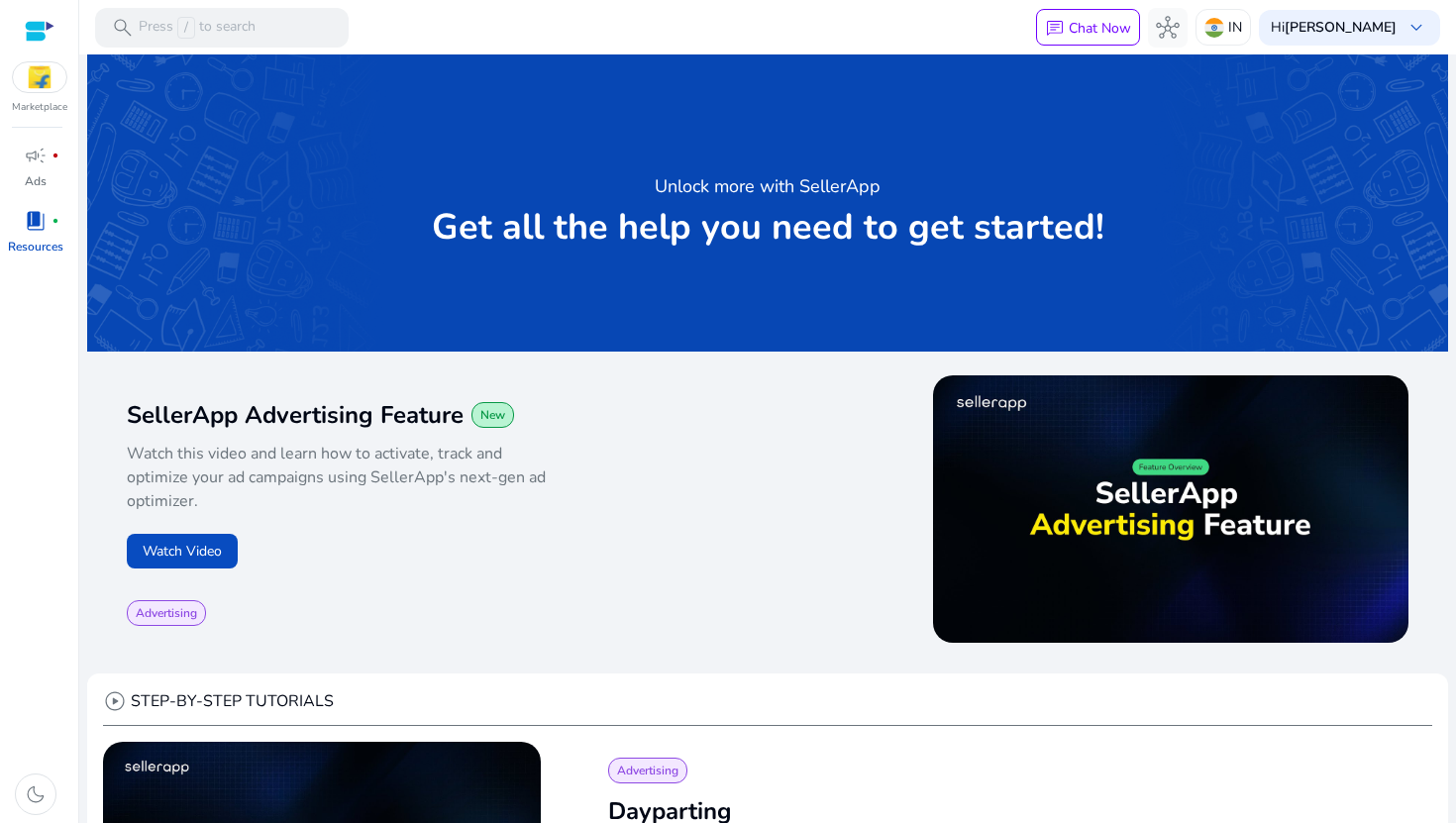 click on "search   Press  /  to search   chat  Chat Now  hub  IN  Hi  [PERSON_NAME]  keyboard_arrow_down  We are getting things ready for you...  Unlock more with SellerApp   Get all the help you need to get started!  SellerApp Advertising Feature New  Watch this video and learn how to activate, track and optimize your [PERSON_NAME] using SellerApp's next-gen ad optimizer.   Watch Video  Advertising  play_circle   play_circle   STEP-BY-STEP TUTORIALS   play_circle  Advertising  Dayparting   Day parting optimizes Amazon PPC ad spend by scheduling campaigns during peak hours, ensuring maximum engagement and ROI.   Watch Video   play_circle   SellerApp's automation boosts visibility for low-impression PAT targets by adjusting bids, enhancing exposure and ad performance.  Advertising  play_circle   SellerApp's automation boosts visibility for low-impression KW targets by adjusting bids, increasing exposure and ad performance.  Advertising  play_circle  Advertising  play_circle  Advertising  play_circle  Advertising  play_circle" 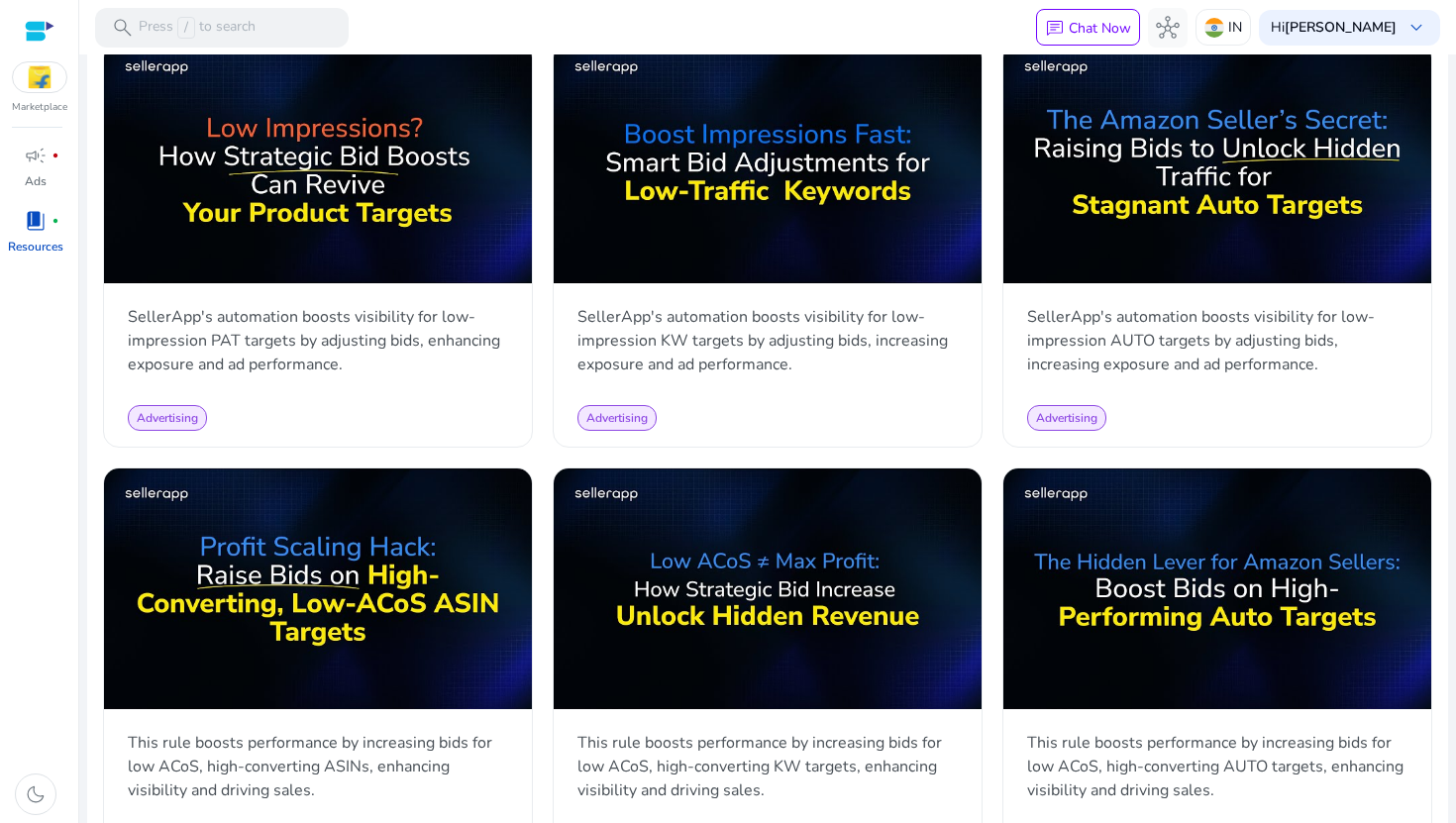 scroll, scrollTop: 1030, scrollLeft: 0, axis: vertical 